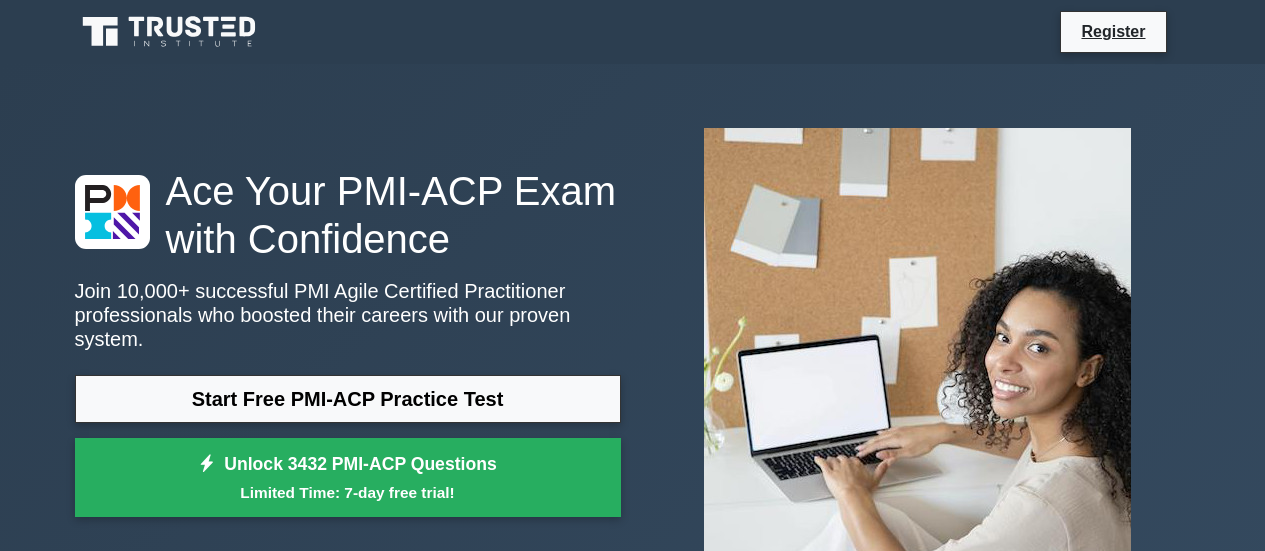 scroll, scrollTop: 188, scrollLeft: 0, axis: vertical 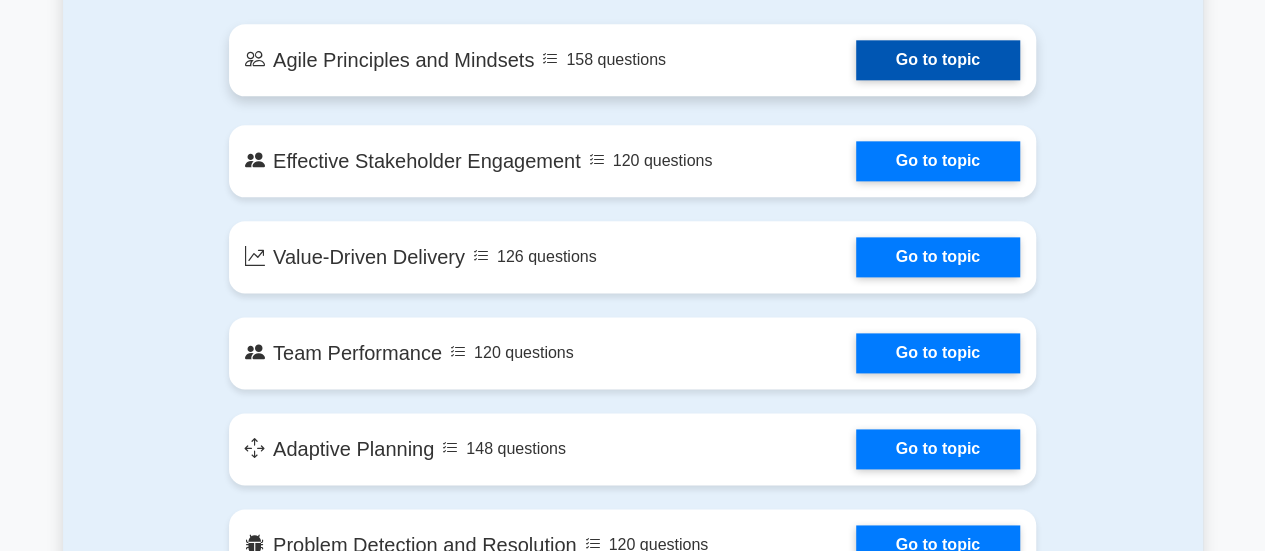 click on "Go to topic" at bounding box center (938, 60) 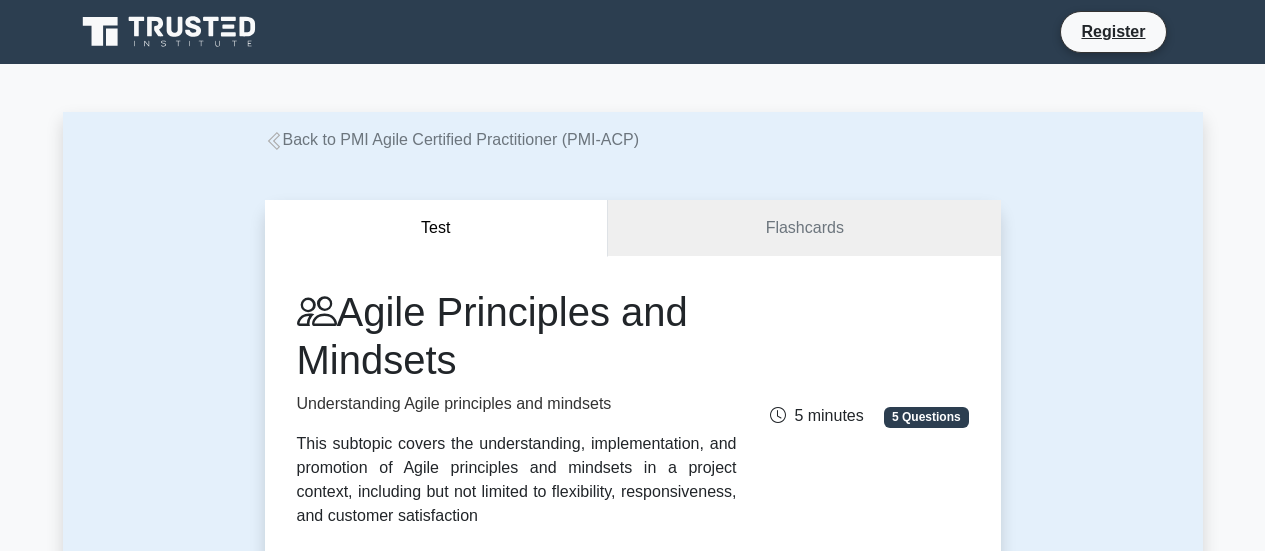 scroll, scrollTop: 0, scrollLeft: 0, axis: both 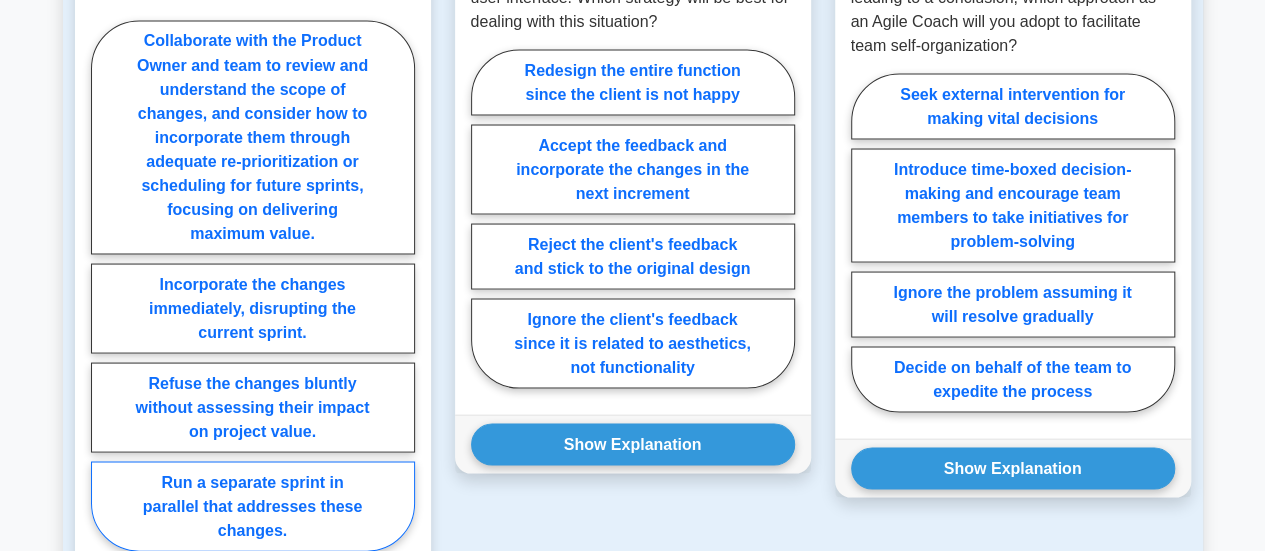 click on "Run a separate sprint in parallel that addresses these changes." at bounding box center [253, 506] 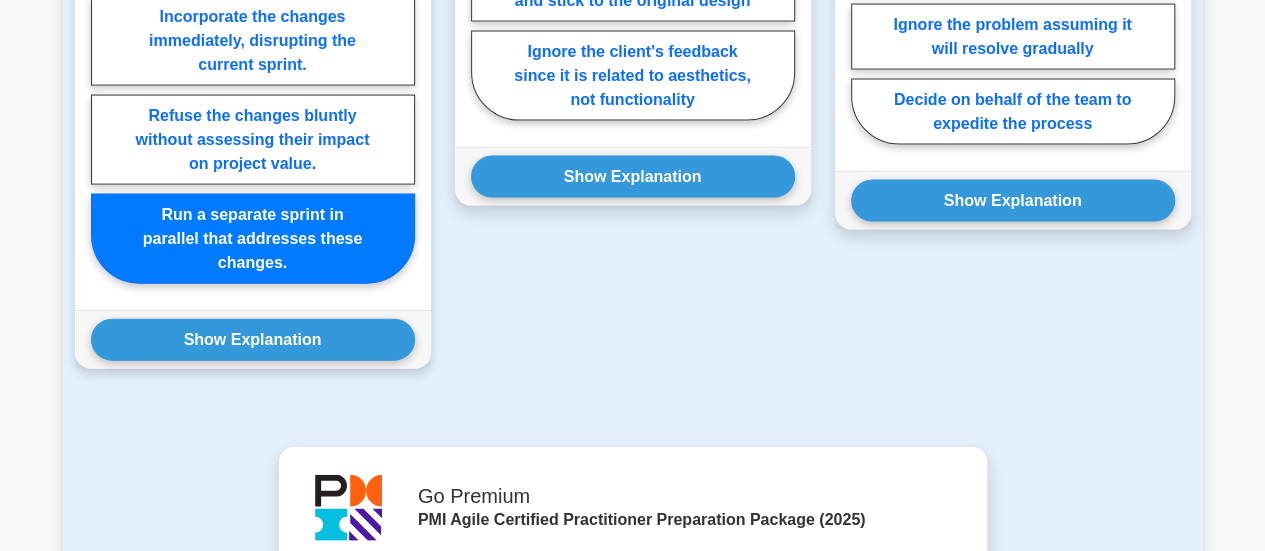 scroll, scrollTop: 2097, scrollLeft: 0, axis: vertical 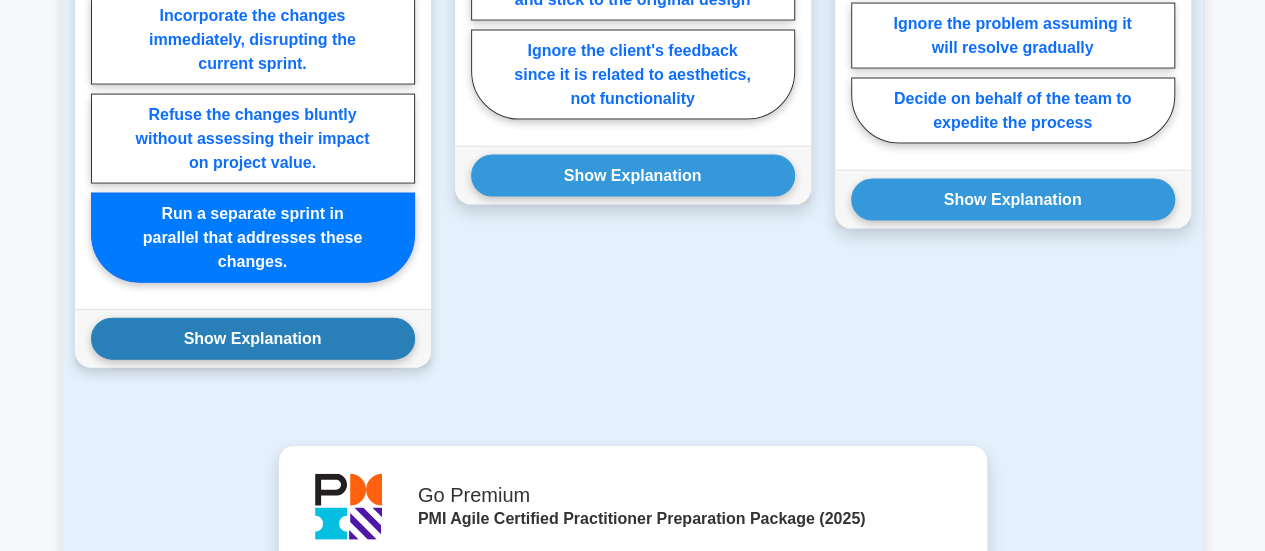 click on "Show Explanation" at bounding box center (253, 339) 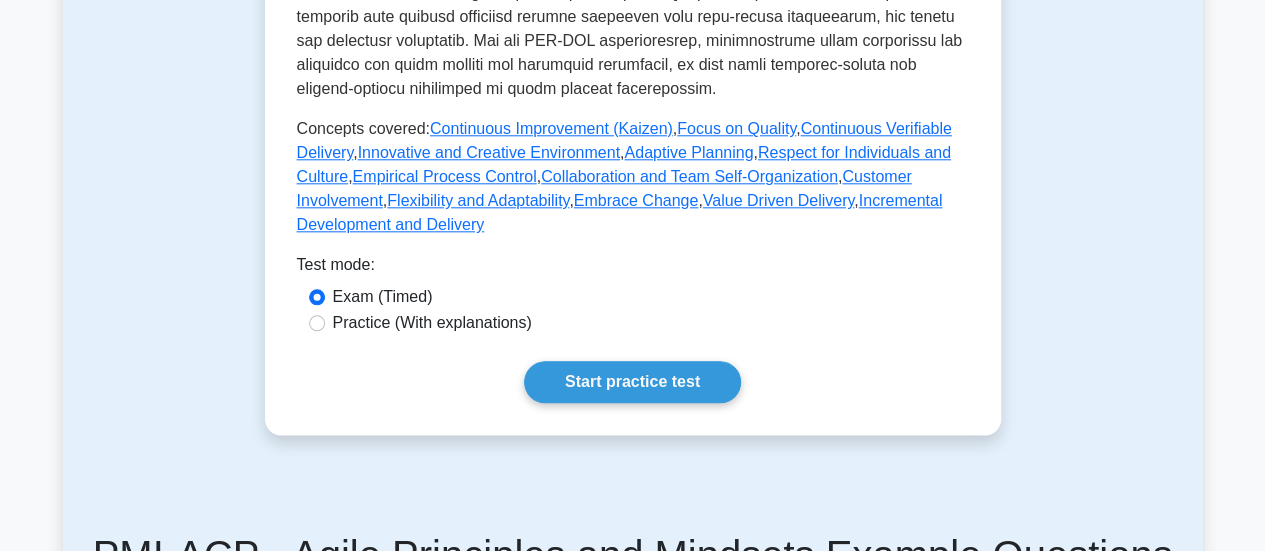 scroll, scrollTop: 1001, scrollLeft: 0, axis: vertical 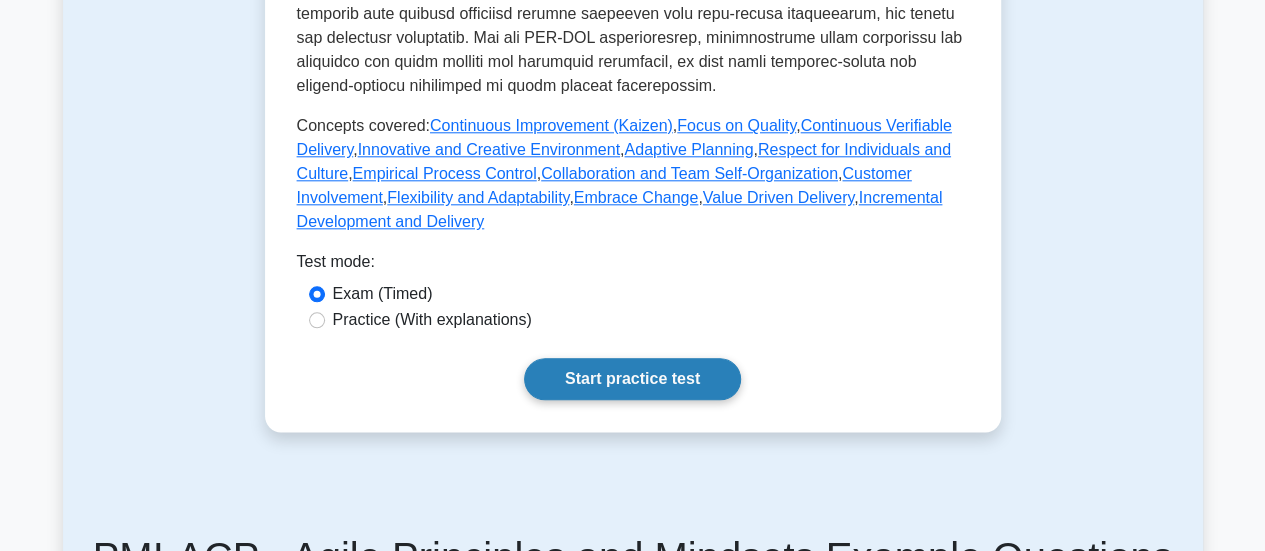 click on "Start practice test" at bounding box center (632, 379) 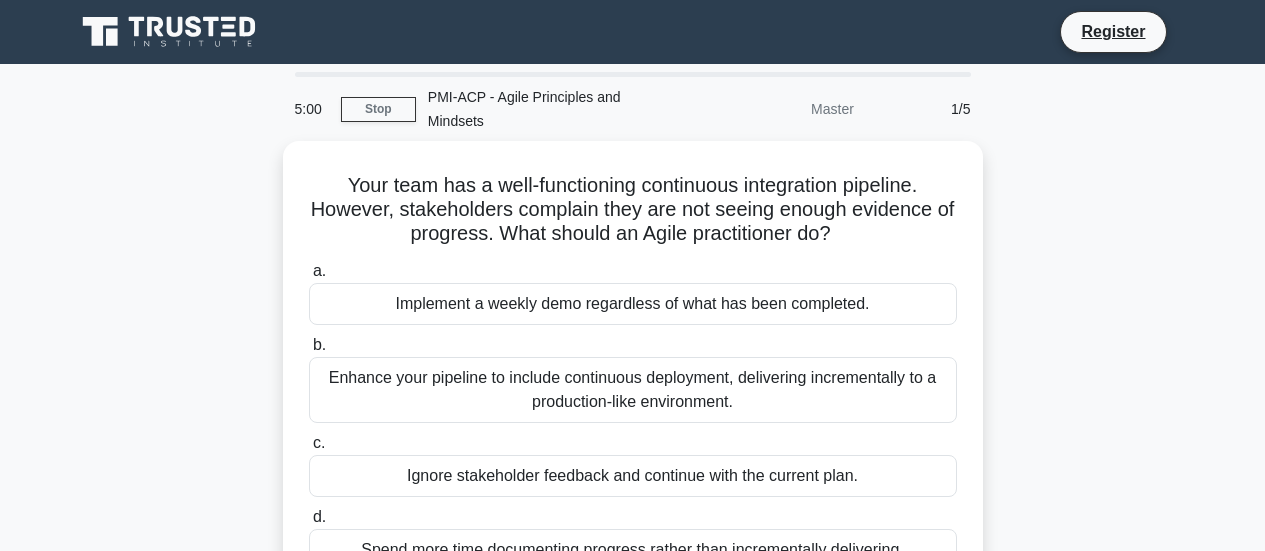 scroll, scrollTop: 0, scrollLeft: 0, axis: both 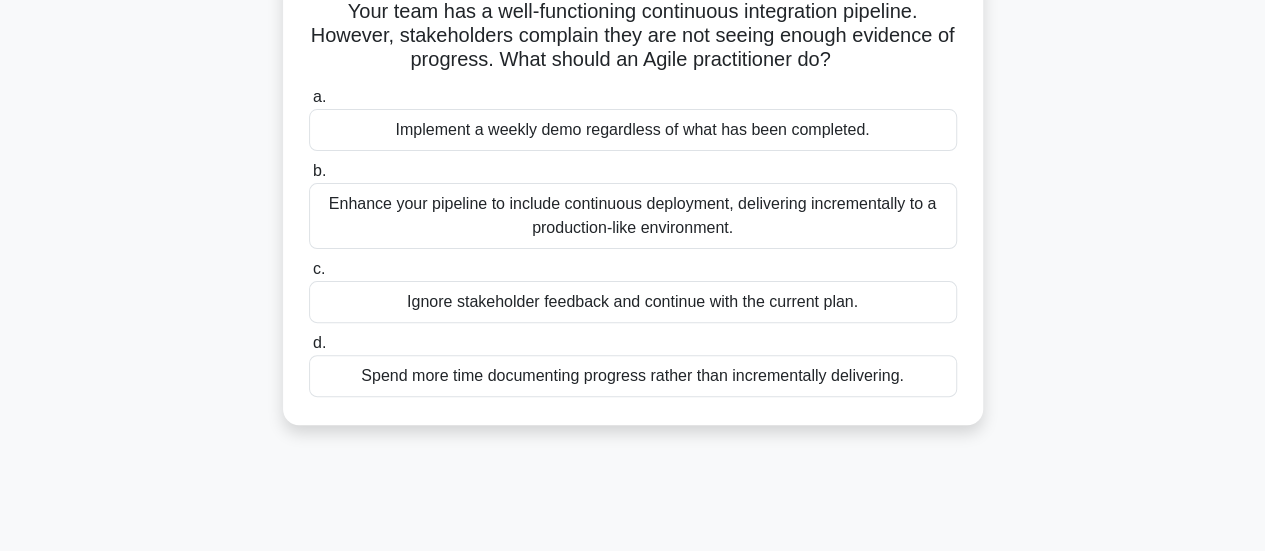 click on "Spend more time documenting progress rather than incrementally delivering." at bounding box center (633, 376) 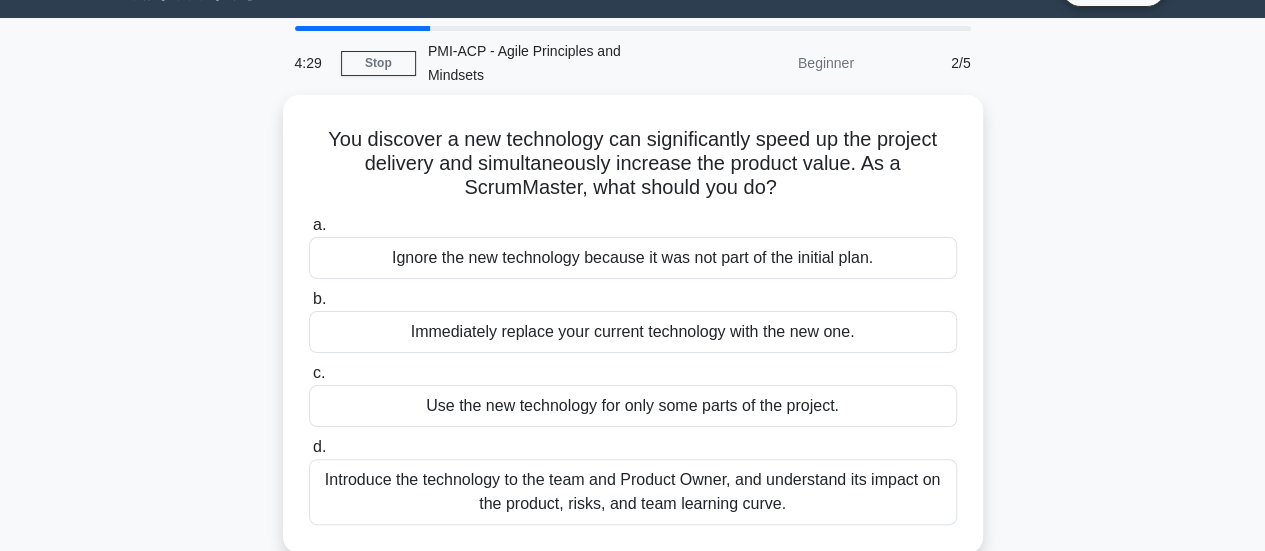 scroll, scrollTop: 44, scrollLeft: 0, axis: vertical 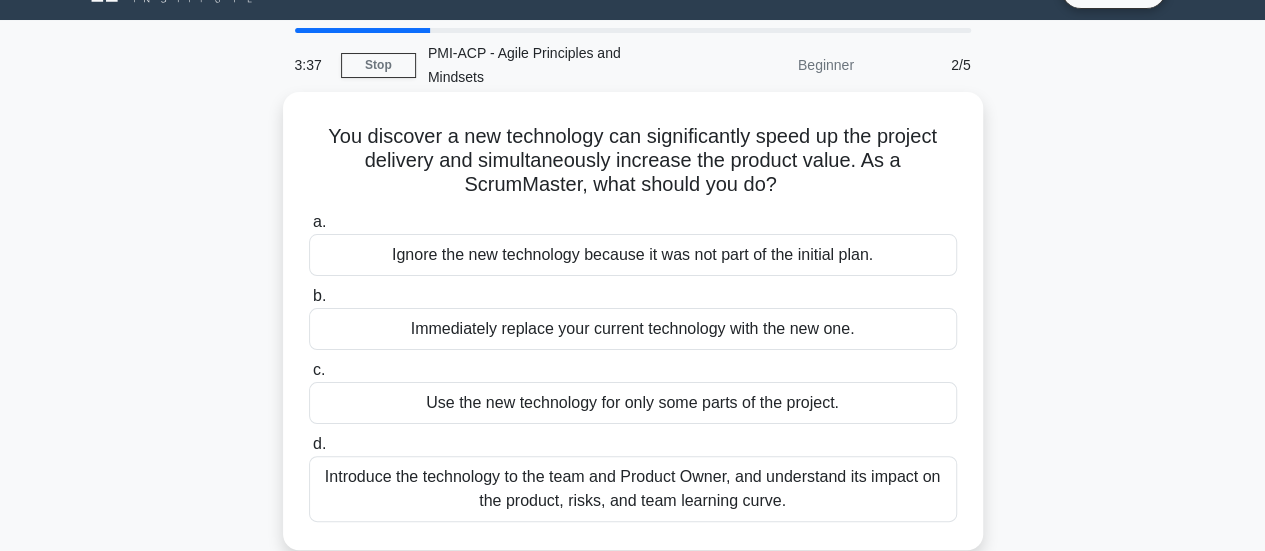 click on "Introduce the technology to the team and Product Owner, and understand its impact on the product, risks, and team learning curve." at bounding box center (633, 489) 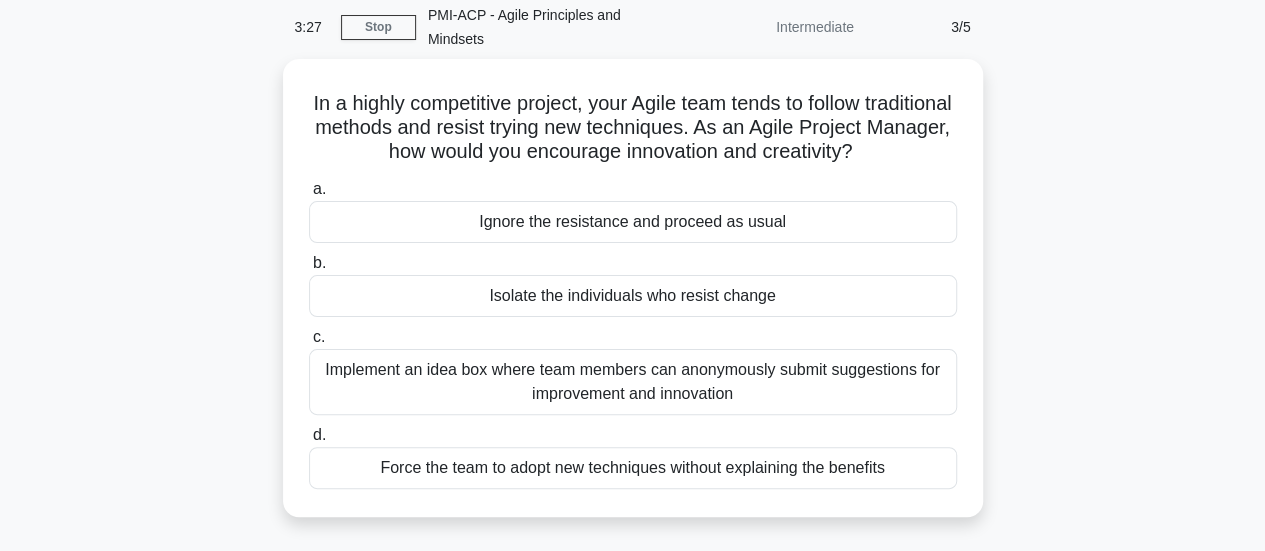 scroll, scrollTop: 84, scrollLeft: 0, axis: vertical 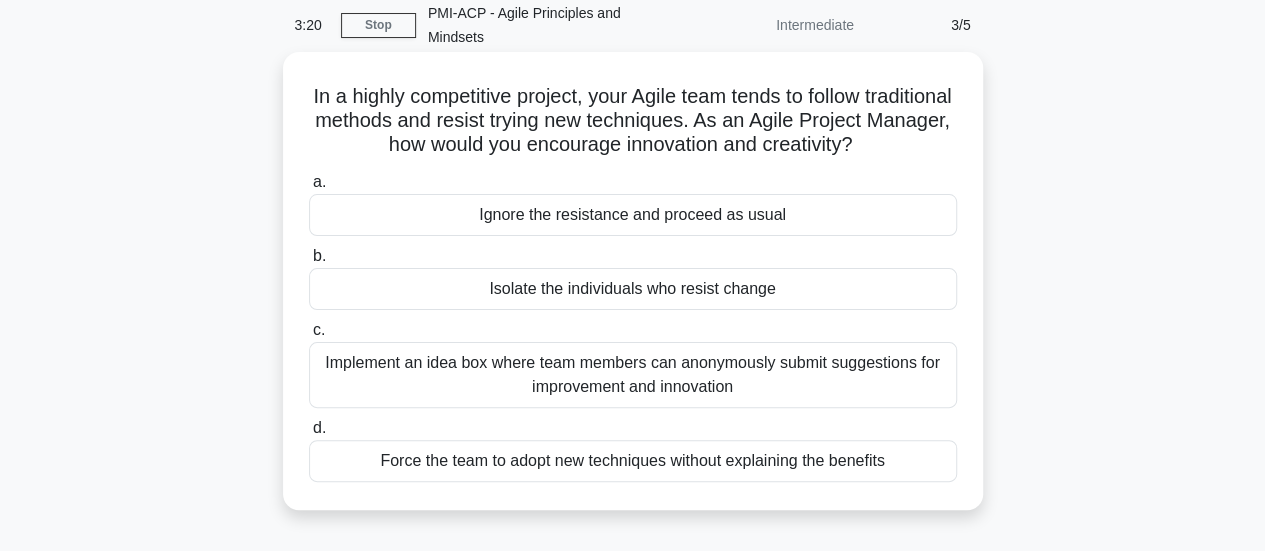 click on "Implement an idea box where team members can anonymously submit suggestions for improvement and innovation" at bounding box center (633, 375) 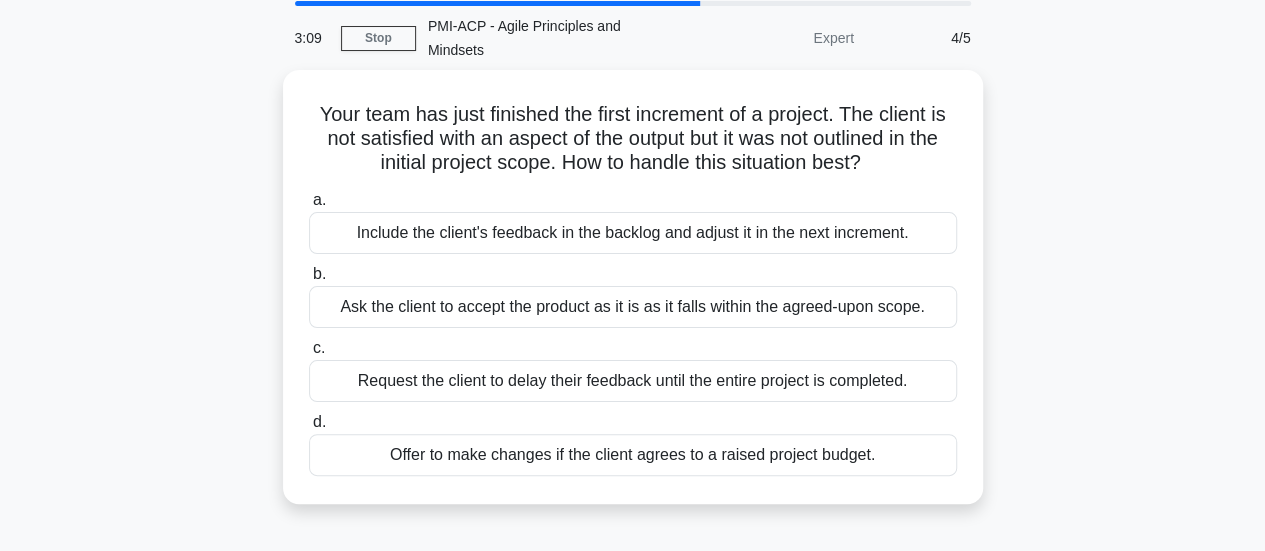 scroll, scrollTop: 73, scrollLeft: 0, axis: vertical 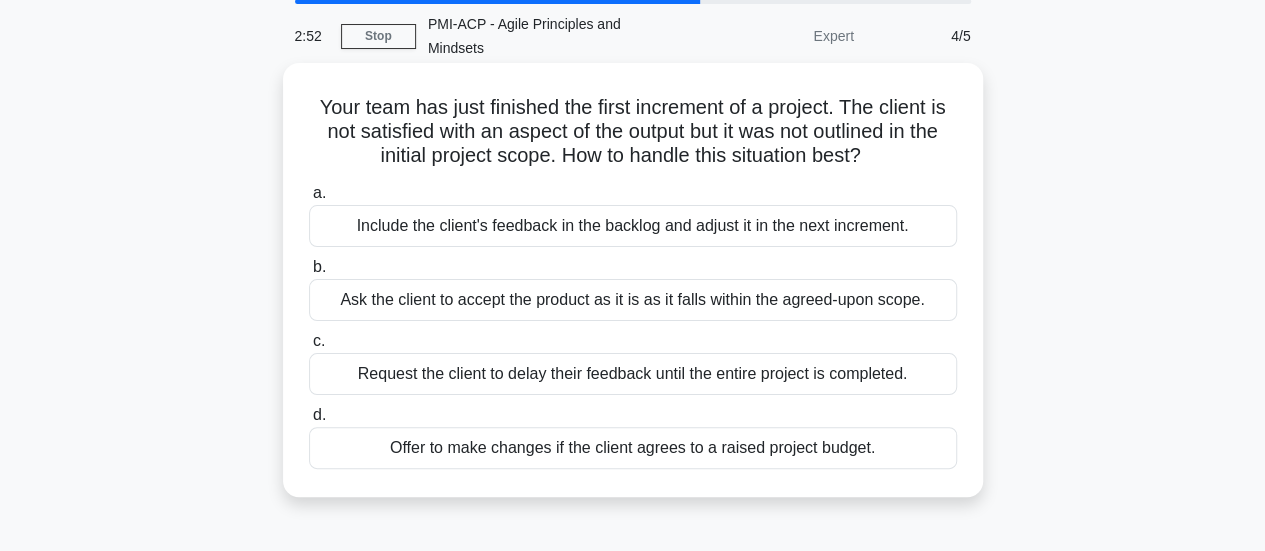 click on "Include the client's feedback in the backlog and adjust it in the next increment." at bounding box center (633, 226) 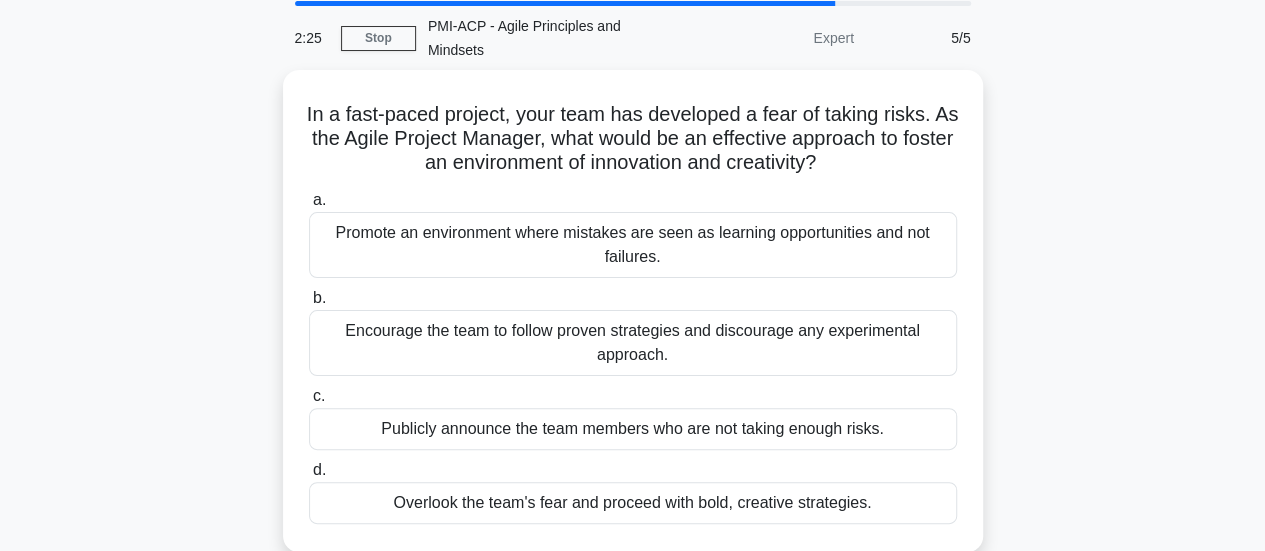 scroll, scrollTop: 81, scrollLeft: 0, axis: vertical 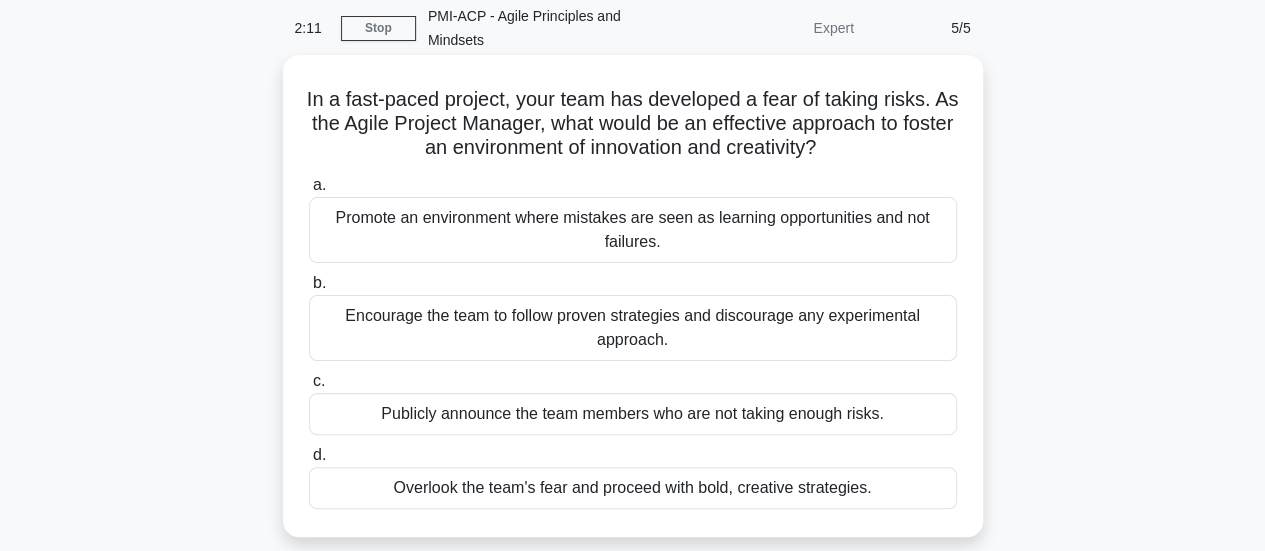 click on "Promote an environment where mistakes are seen as learning opportunities and not failures." at bounding box center [633, 230] 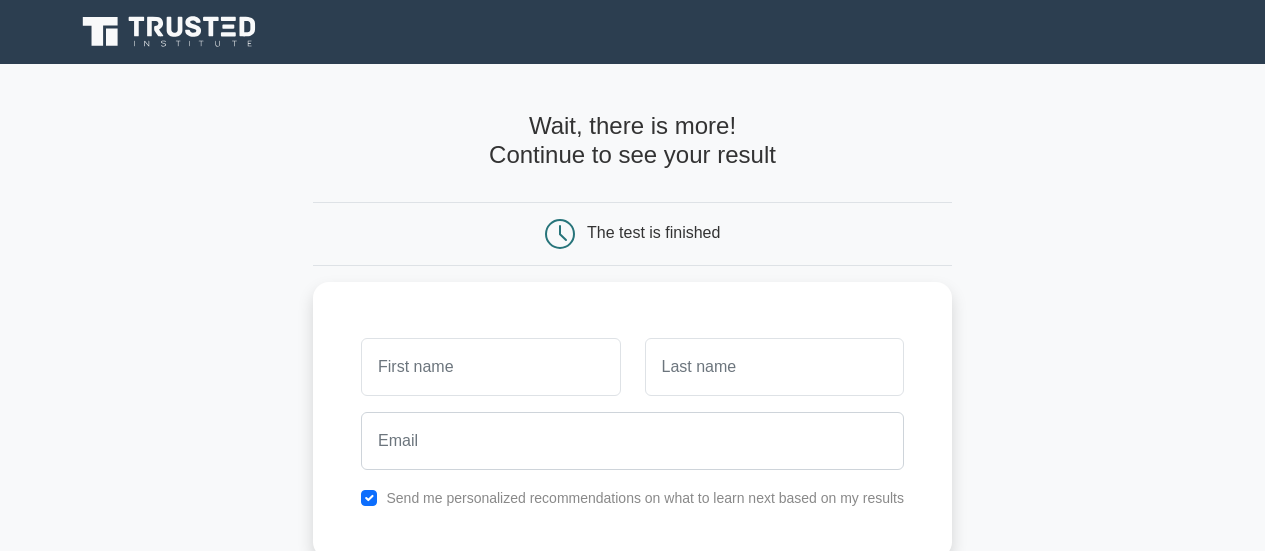 scroll, scrollTop: 0, scrollLeft: 0, axis: both 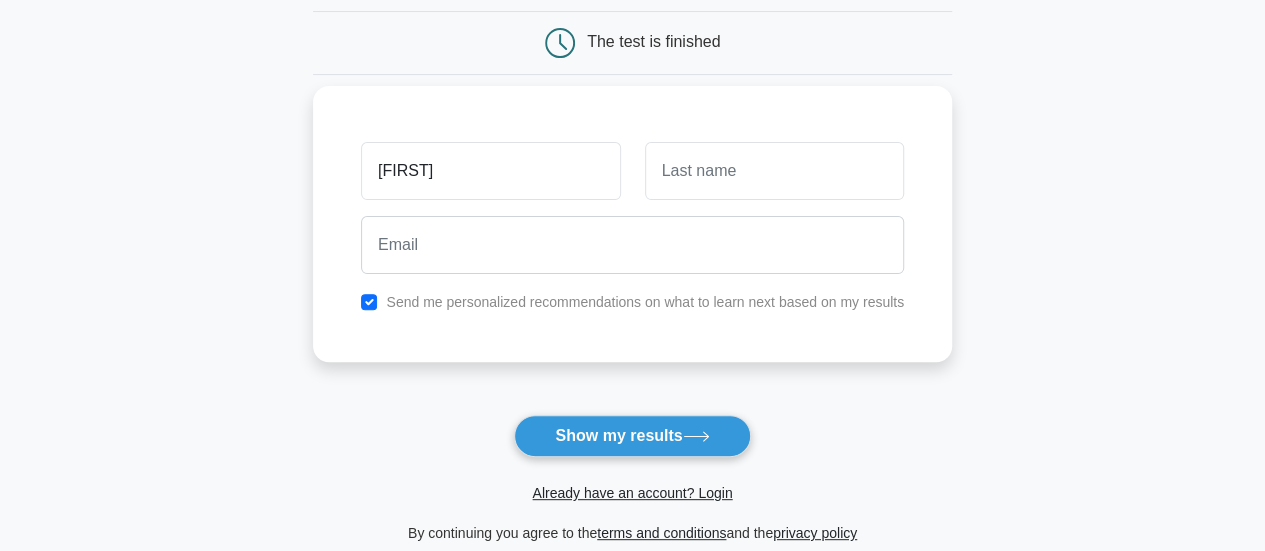 type on "[FIRST]" 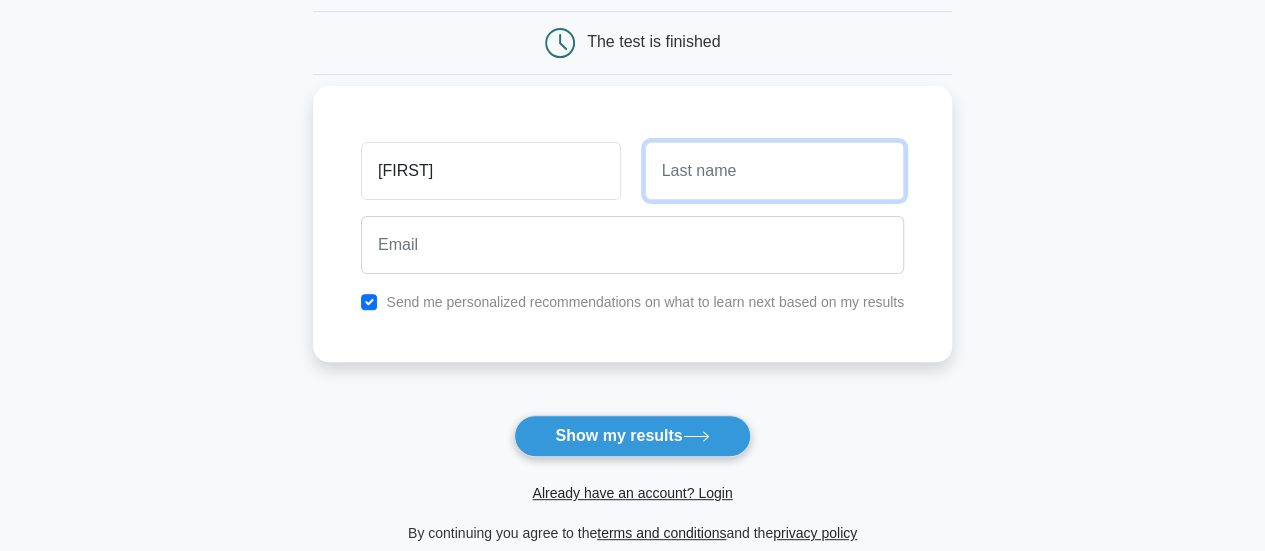 click at bounding box center (774, 171) 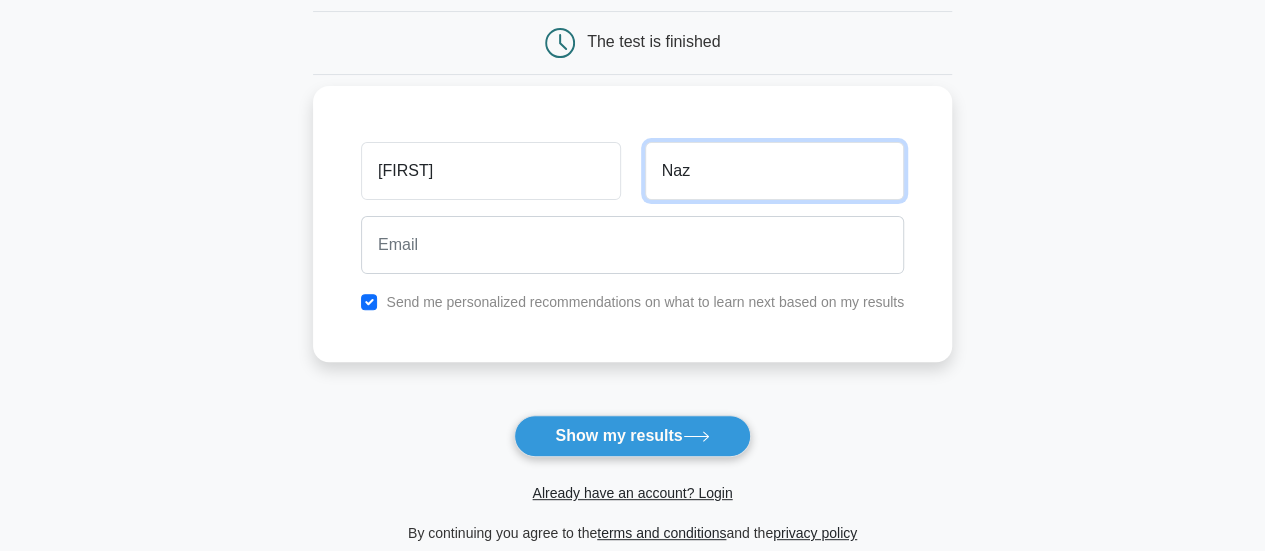 type on "Naz" 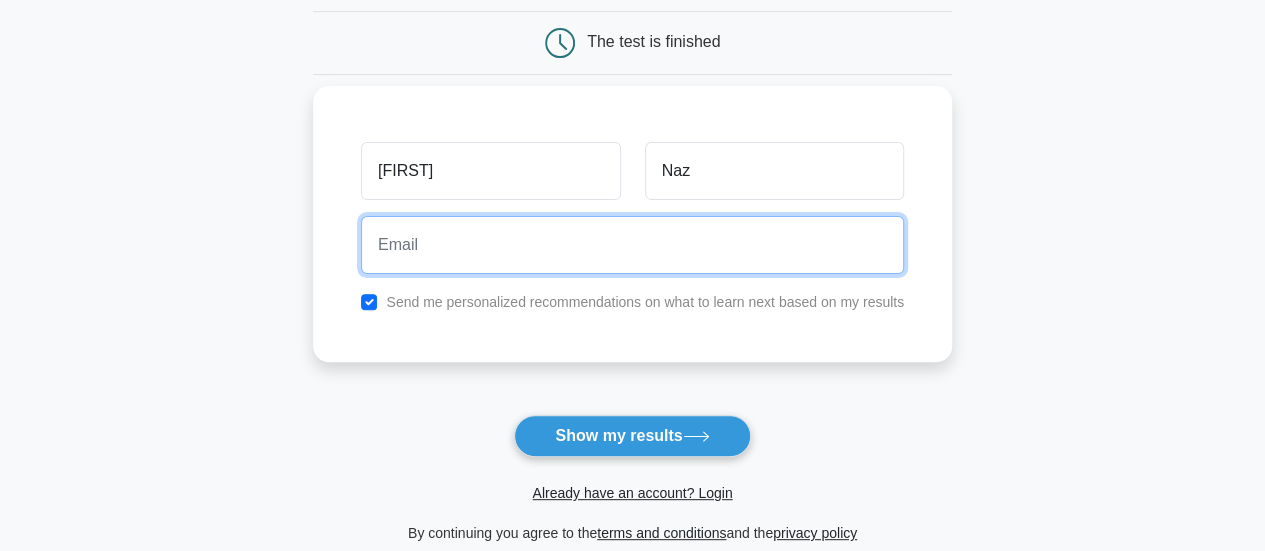click at bounding box center (632, 245) 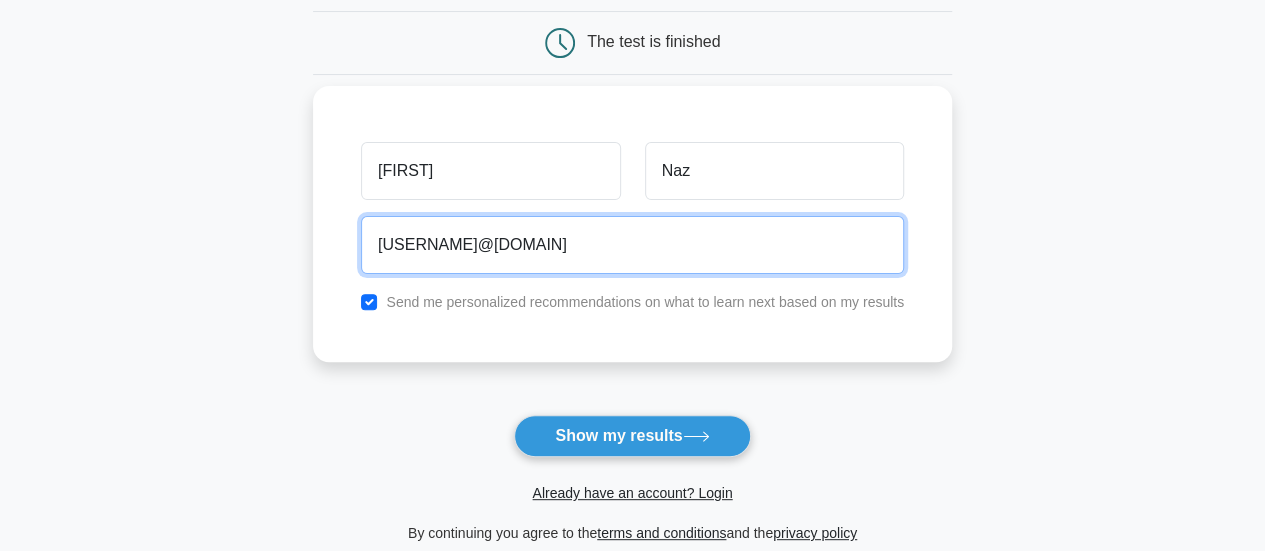 type on "[USERNAME]@[DOMAIN]" 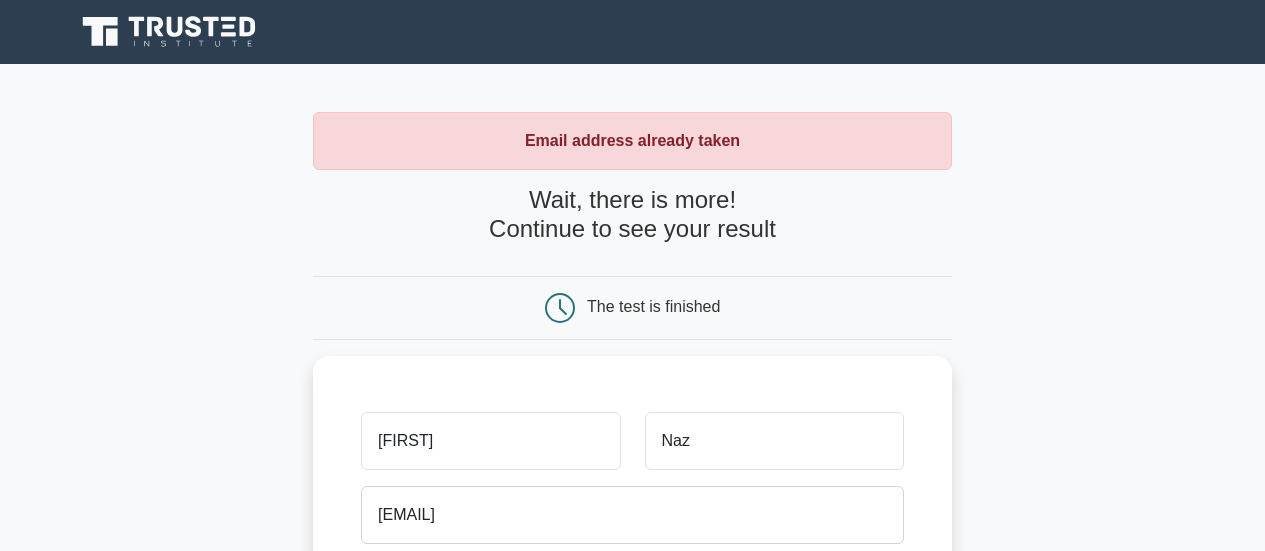 scroll, scrollTop: 0, scrollLeft: 0, axis: both 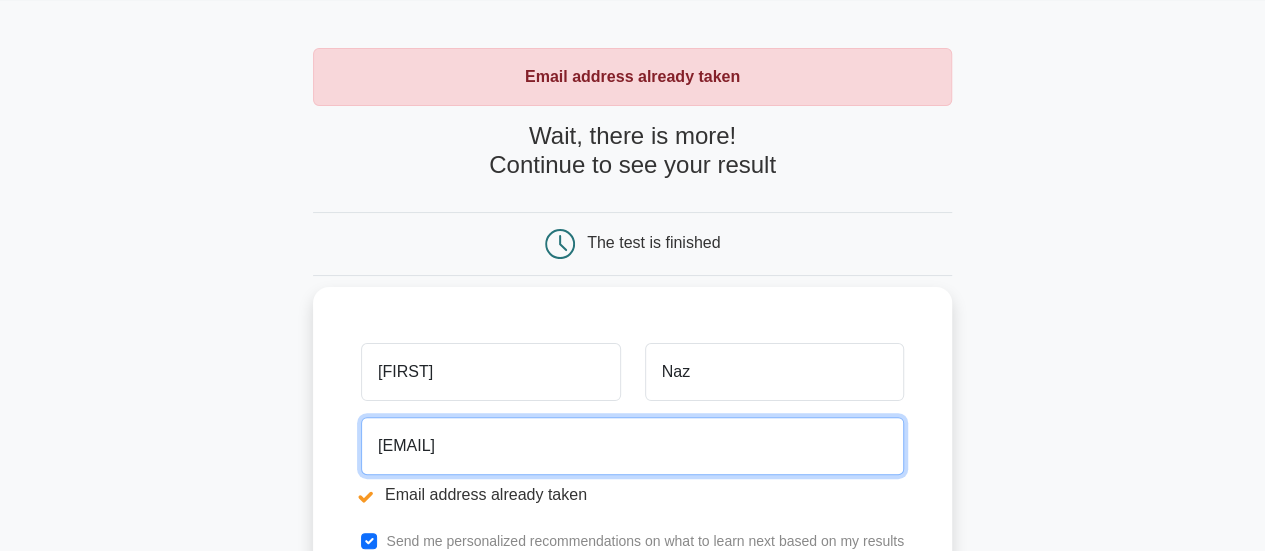 click on "[EMAIL]" at bounding box center (632, 446) 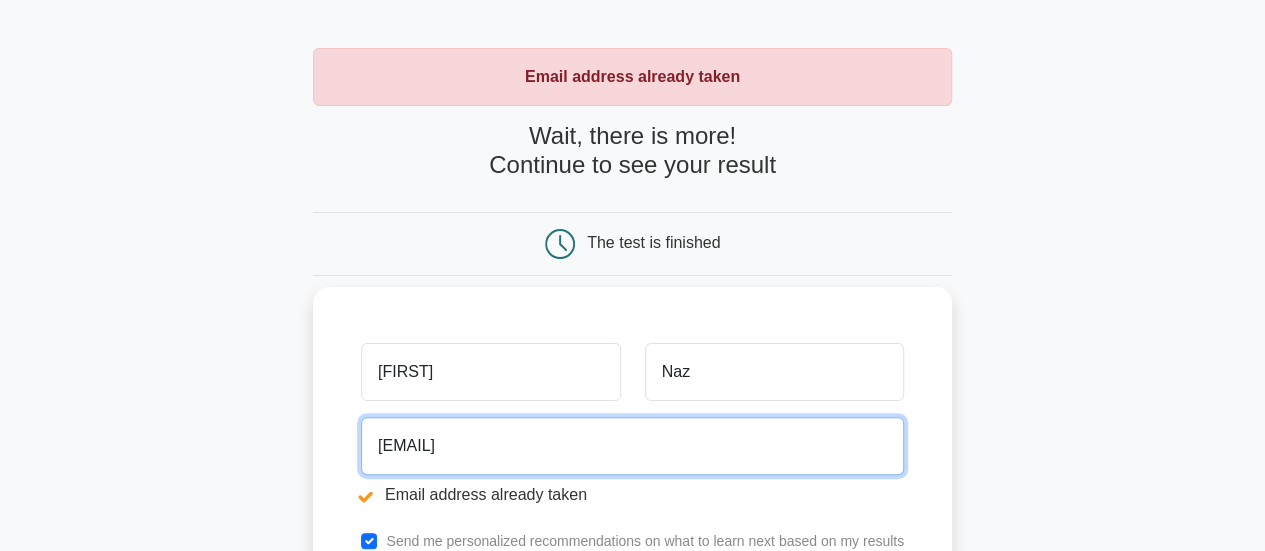 type on "nazf587@gmail.com" 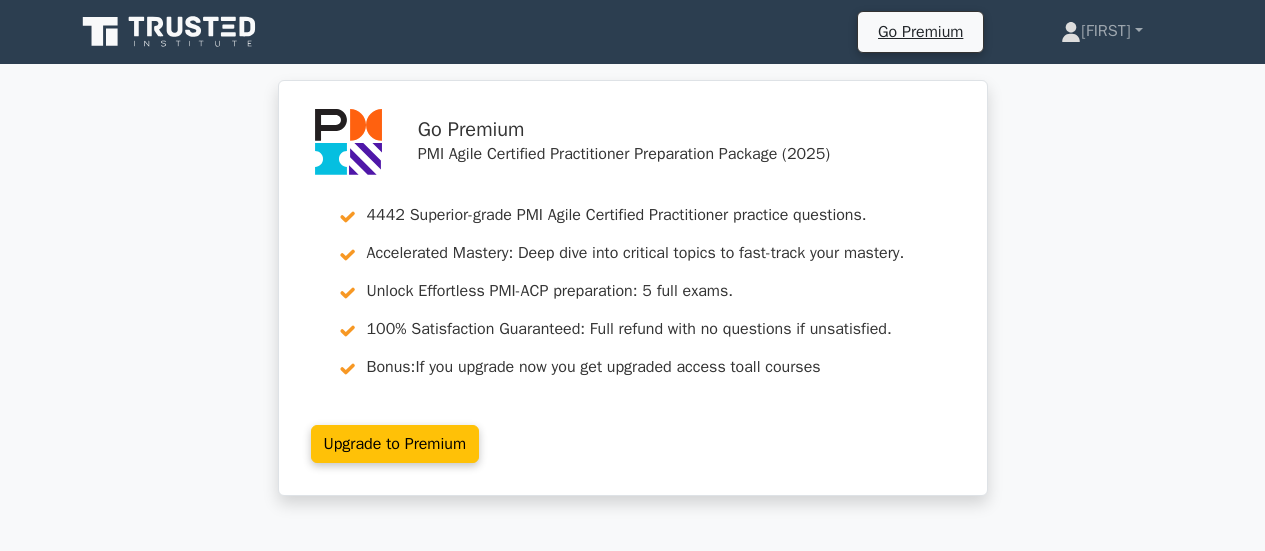 scroll, scrollTop: 0, scrollLeft: 0, axis: both 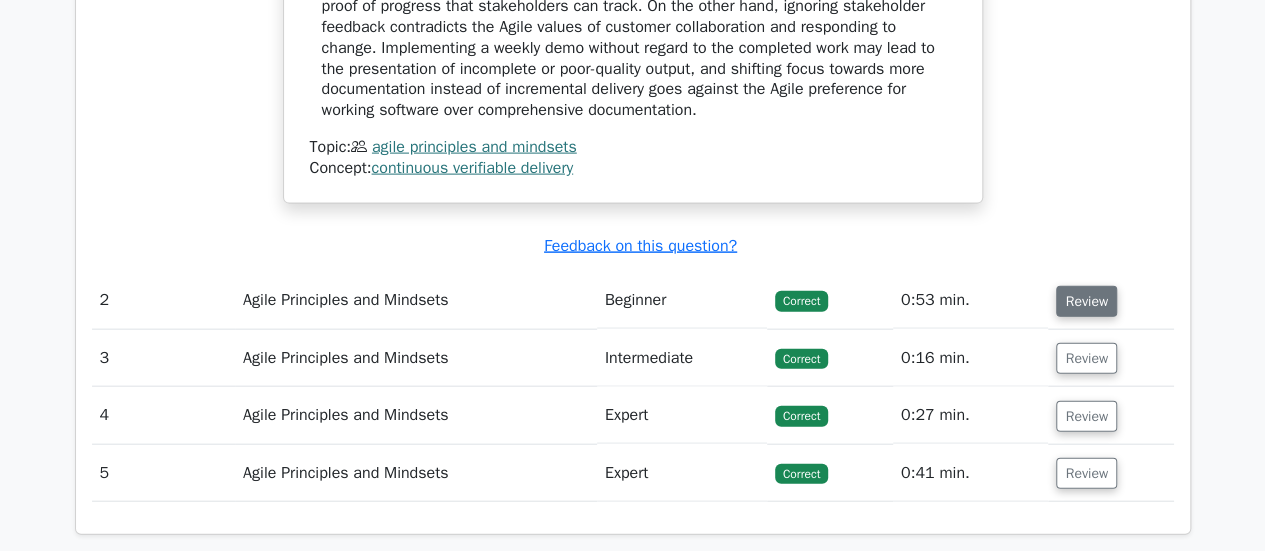 click on "Review" at bounding box center (1086, 301) 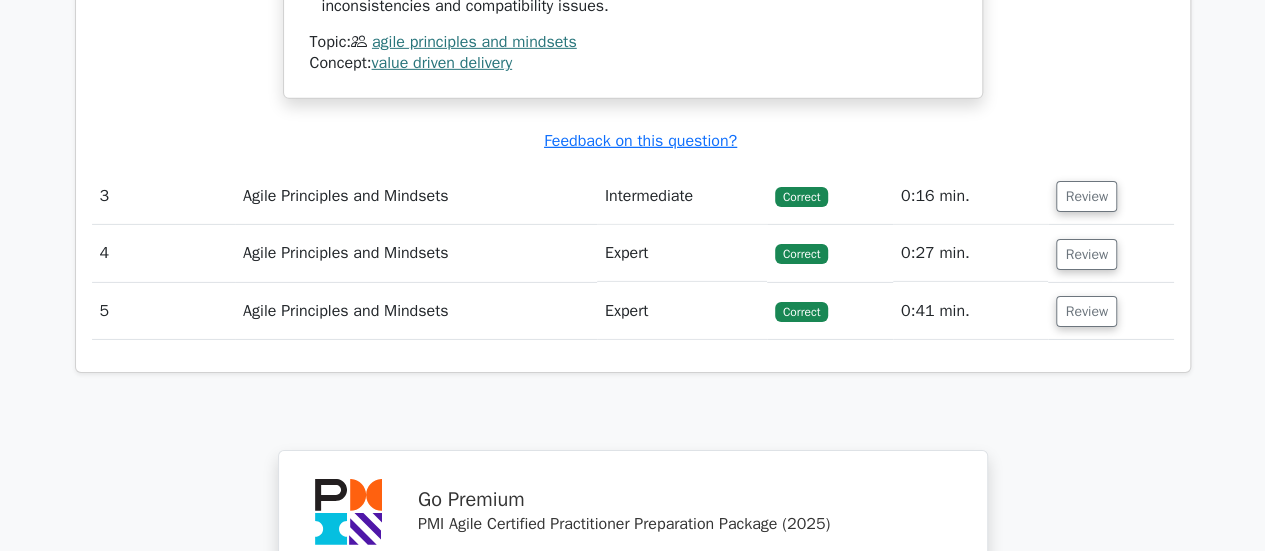 scroll, scrollTop: 3148, scrollLeft: 0, axis: vertical 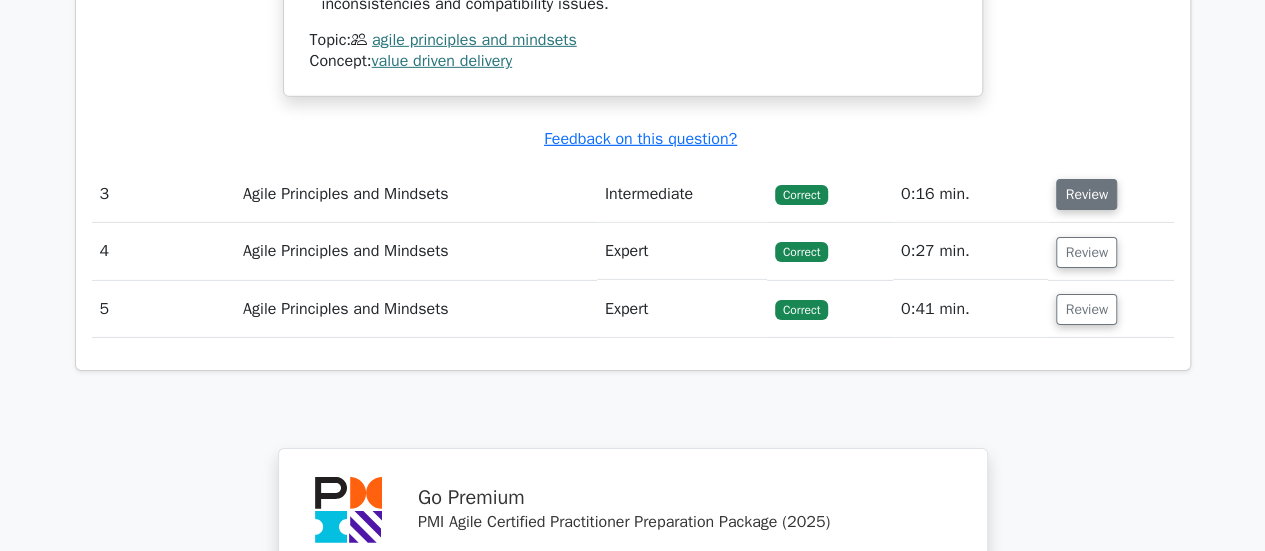 click on "Review" at bounding box center [1086, 194] 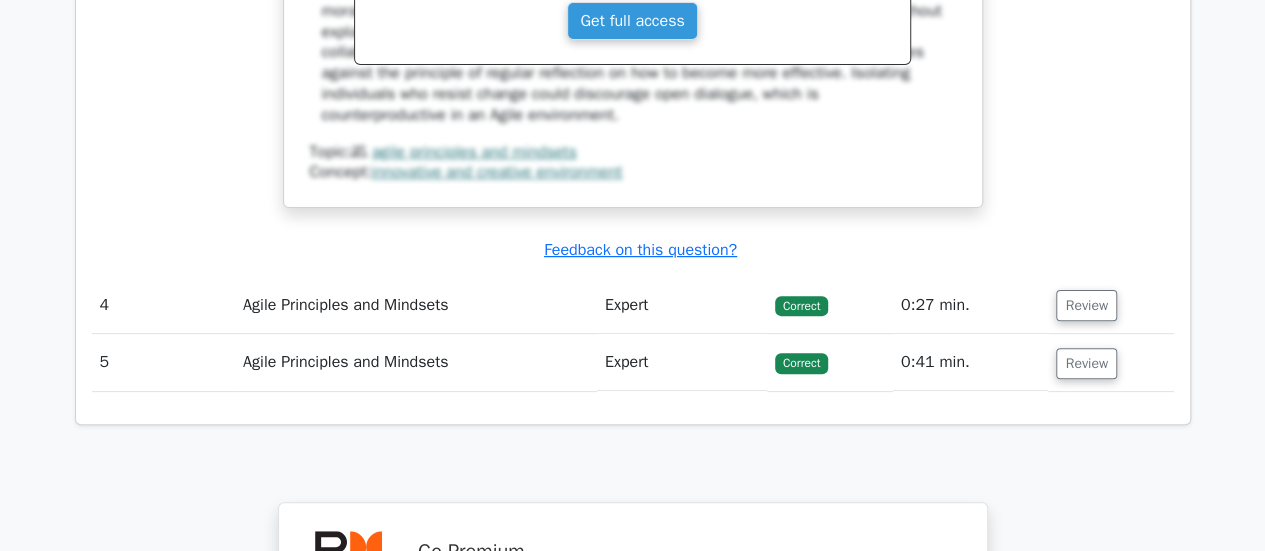 scroll, scrollTop: 3974, scrollLeft: 0, axis: vertical 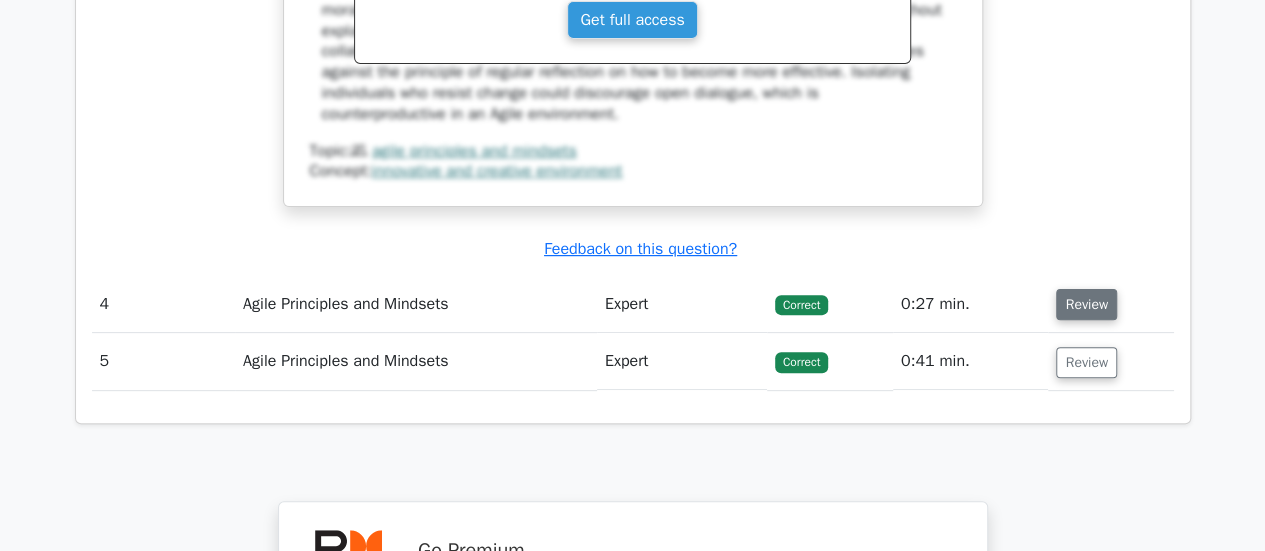 click on "Review" at bounding box center [1086, 304] 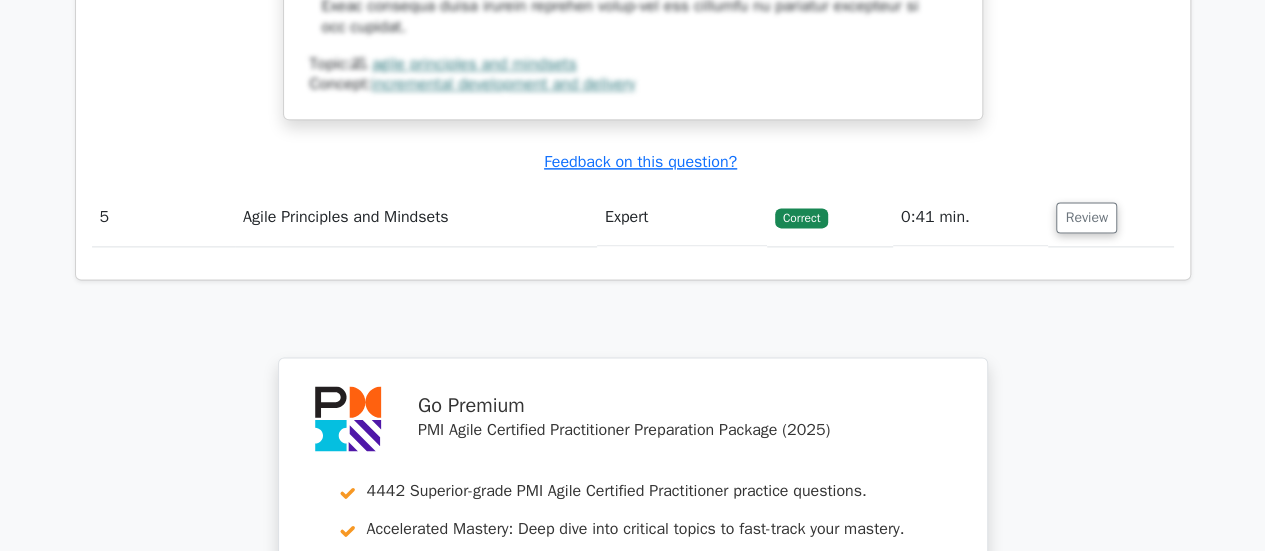 scroll, scrollTop: 5041, scrollLeft: 0, axis: vertical 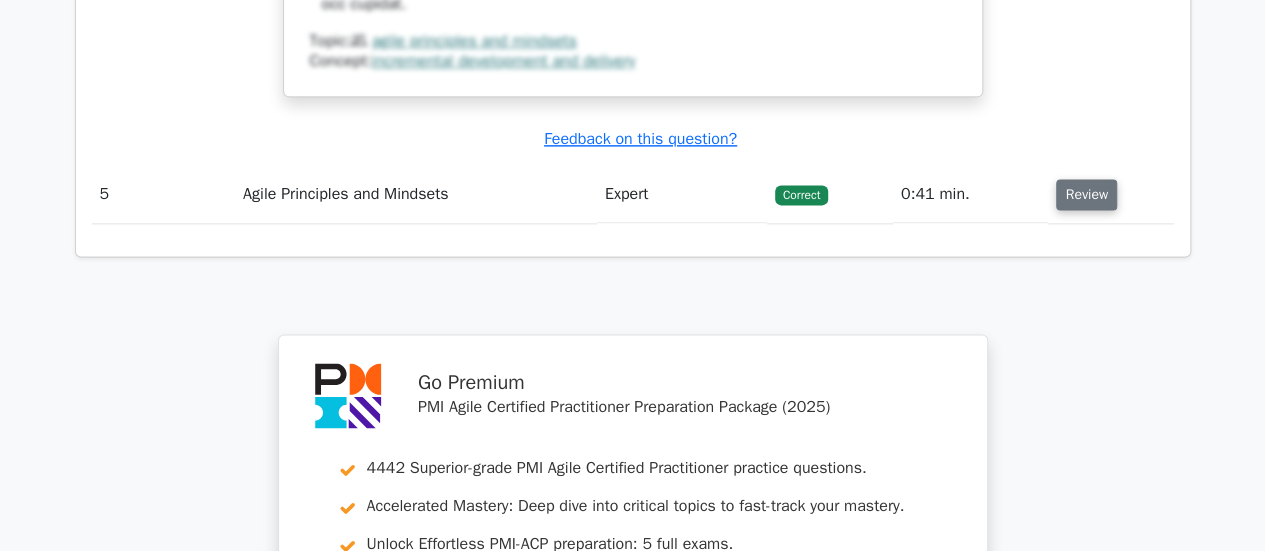 click on "Review" at bounding box center (1086, 194) 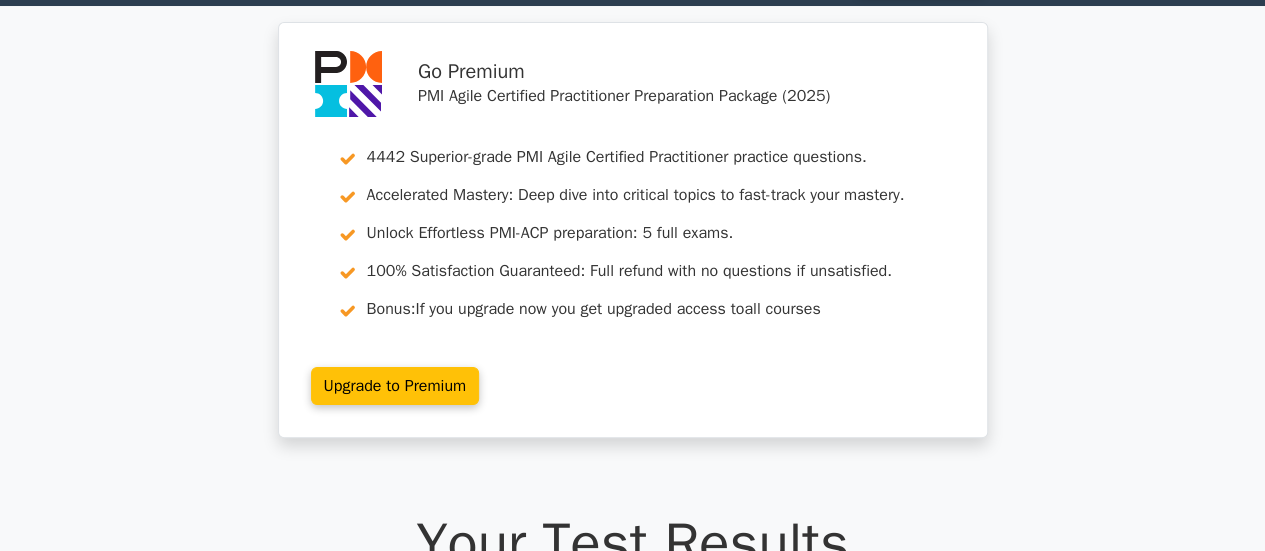 scroll, scrollTop: 0, scrollLeft: 0, axis: both 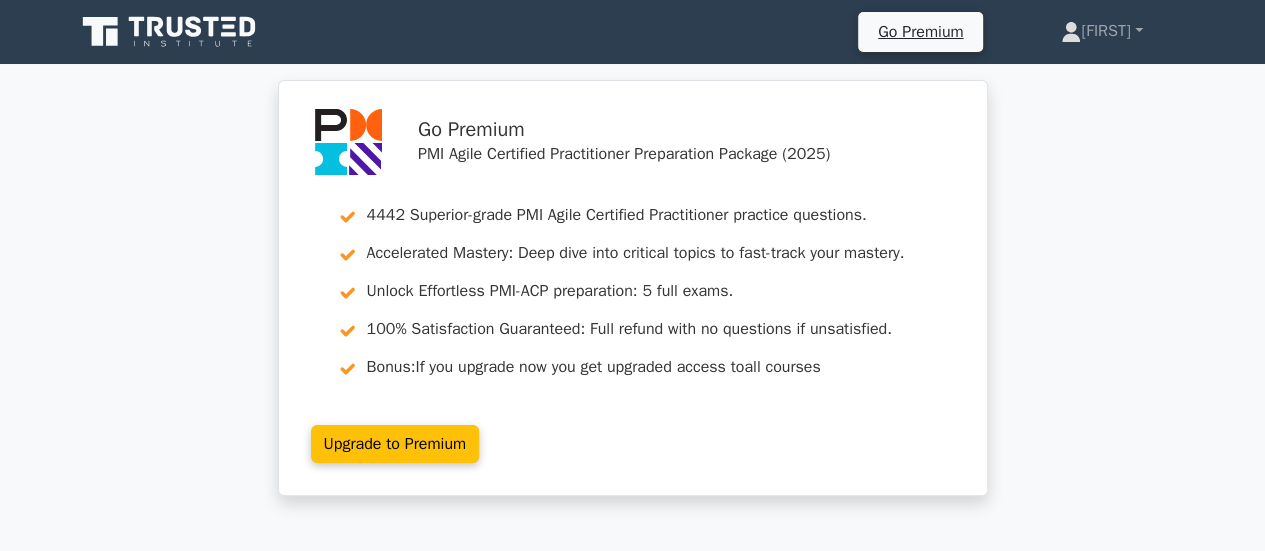 click on "Go Premium
Farha
Profile
Settings" at bounding box center [1023, 32] 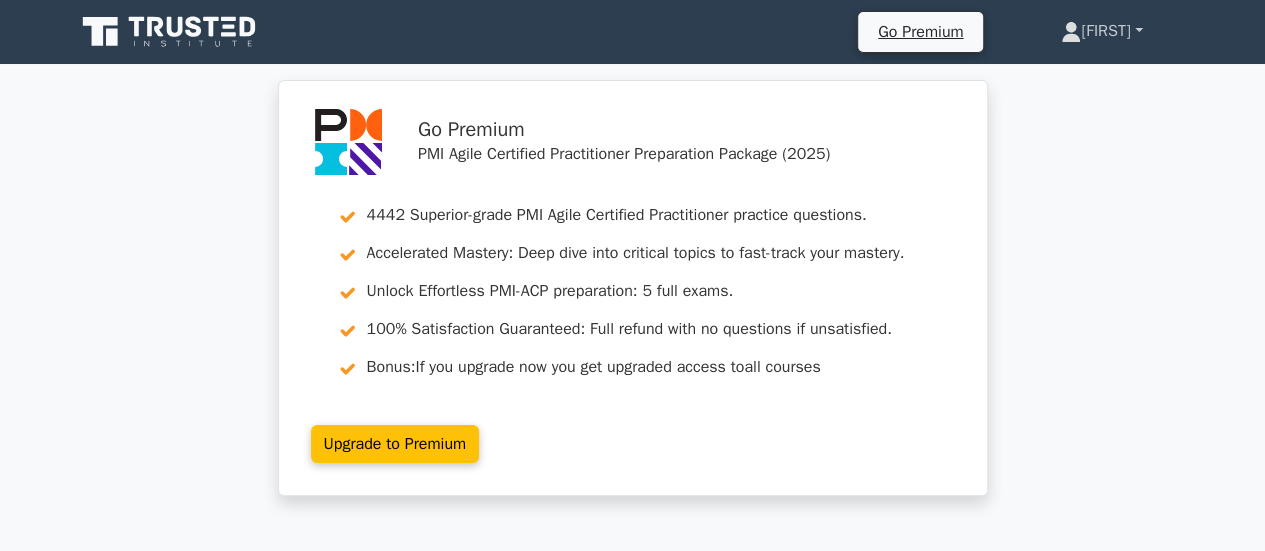 click on "[NAME]" at bounding box center [1101, 31] 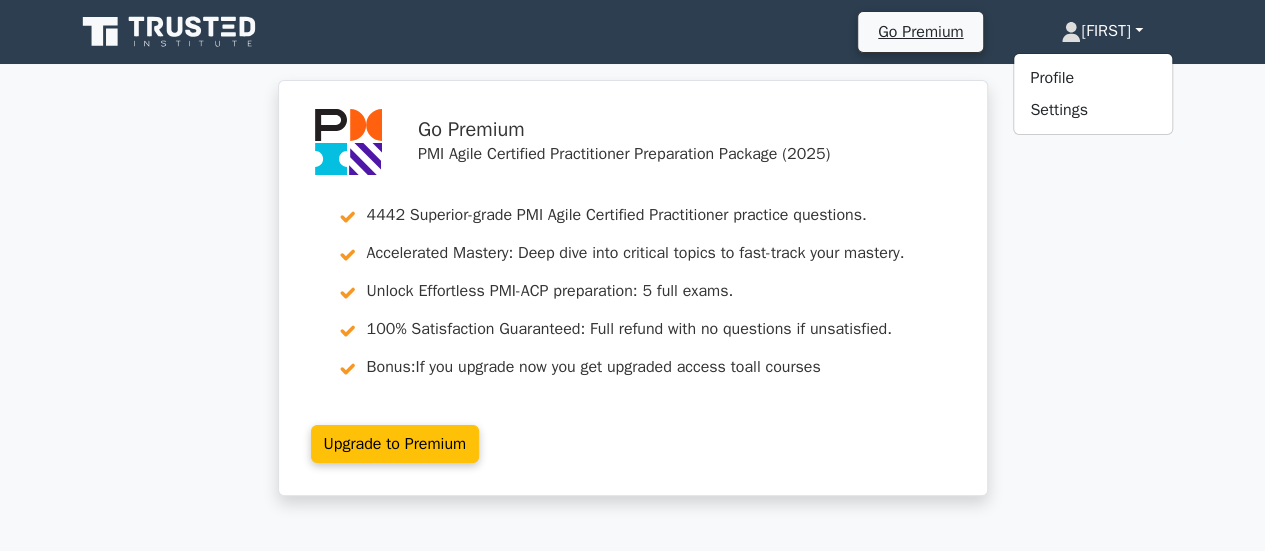 click 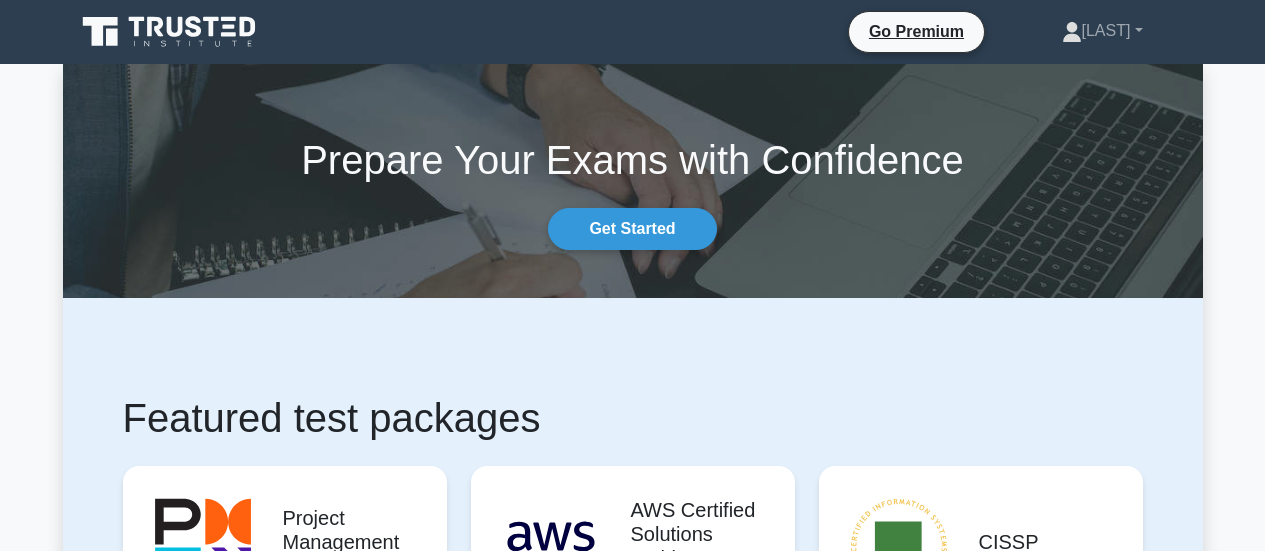 scroll, scrollTop: 0, scrollLeft: 0, axis: both 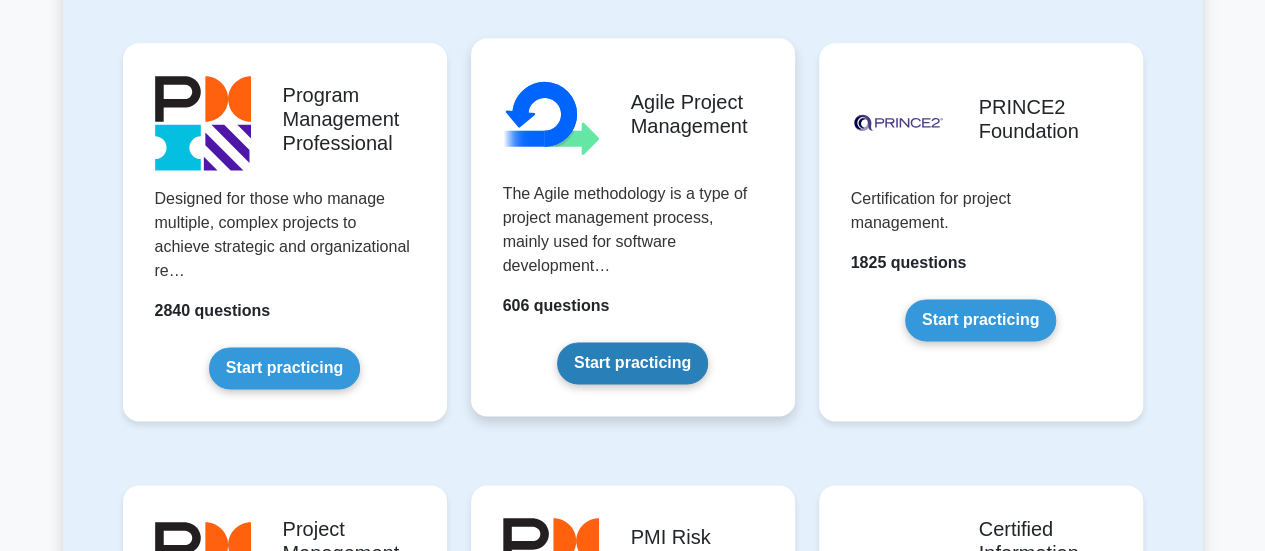 click on "Start practicing" at bounding box center (632, 363) 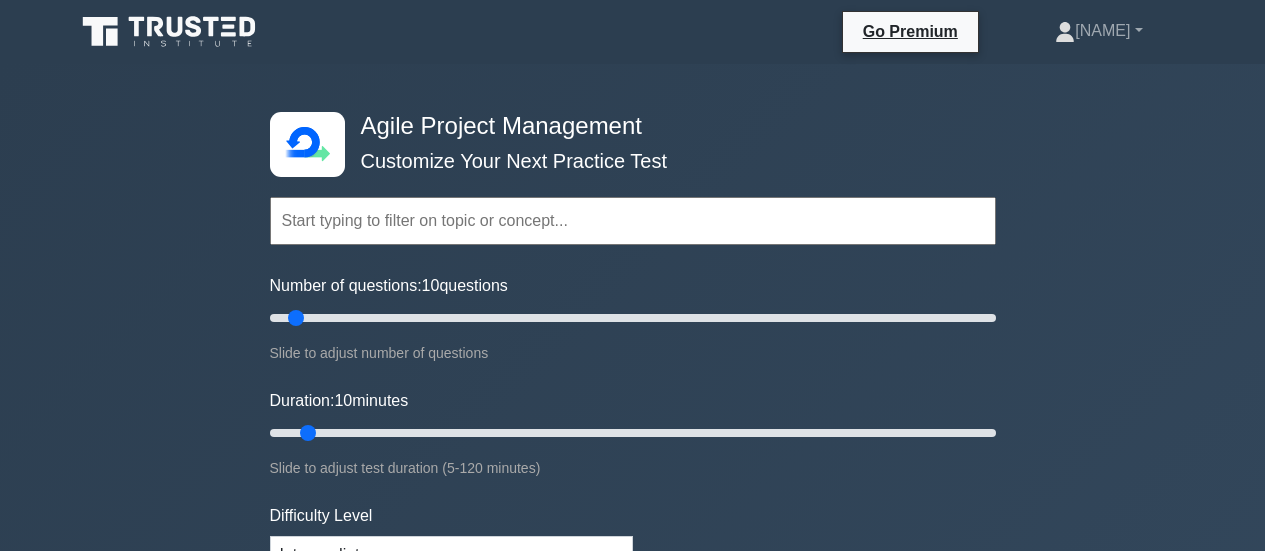 scroll, scrollTop: 0, scrollLeft: 0, axis: both 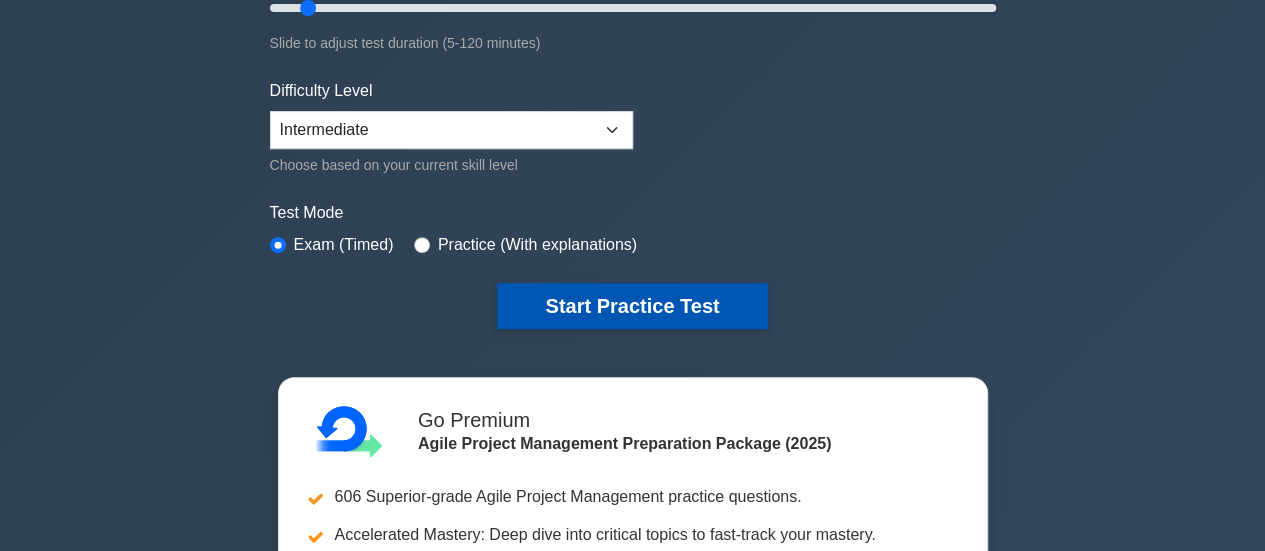 click on "Start Practice Test" at bounding box center (632, 306) 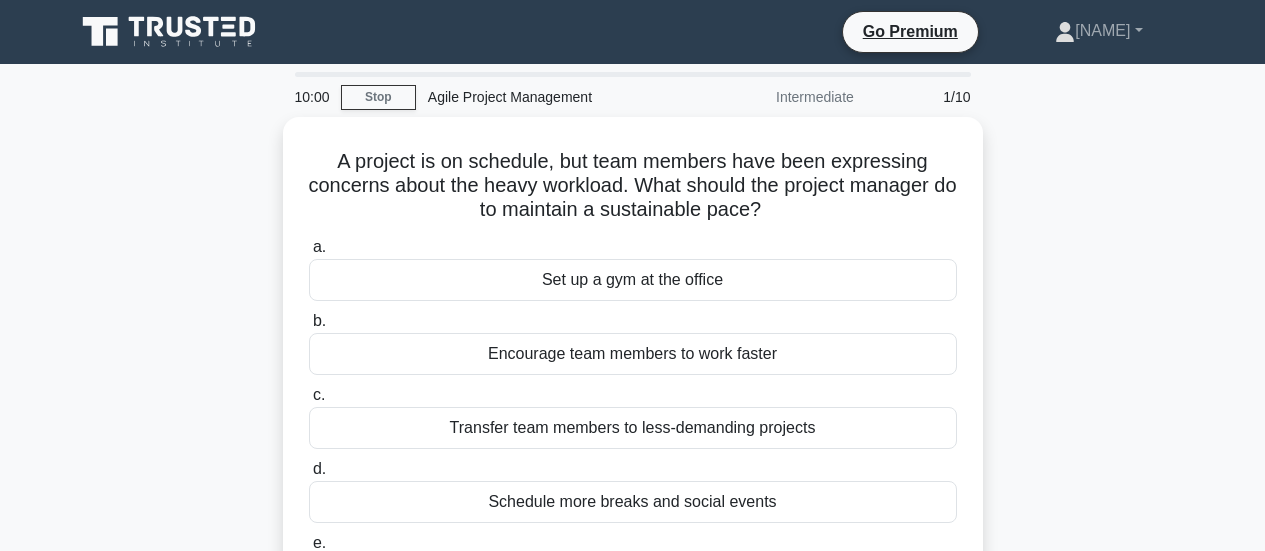 scroll, scrollTop: 0, scrollLeft: 0, axis: both 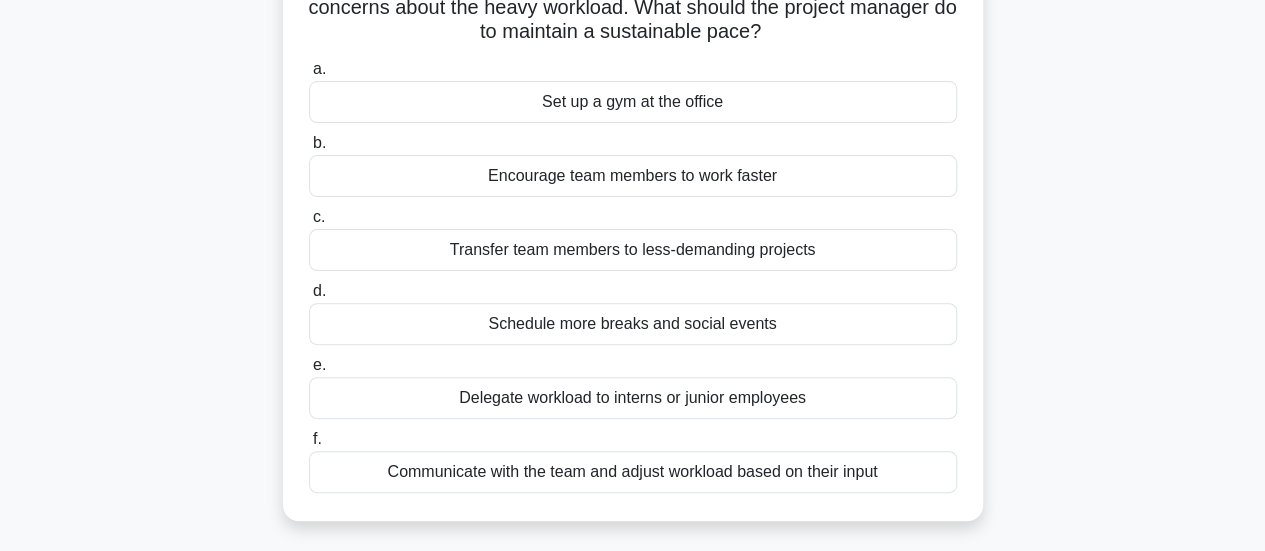 click on "Communicate with the team and adjust workload based on their input" at bounding box center (633, 472) 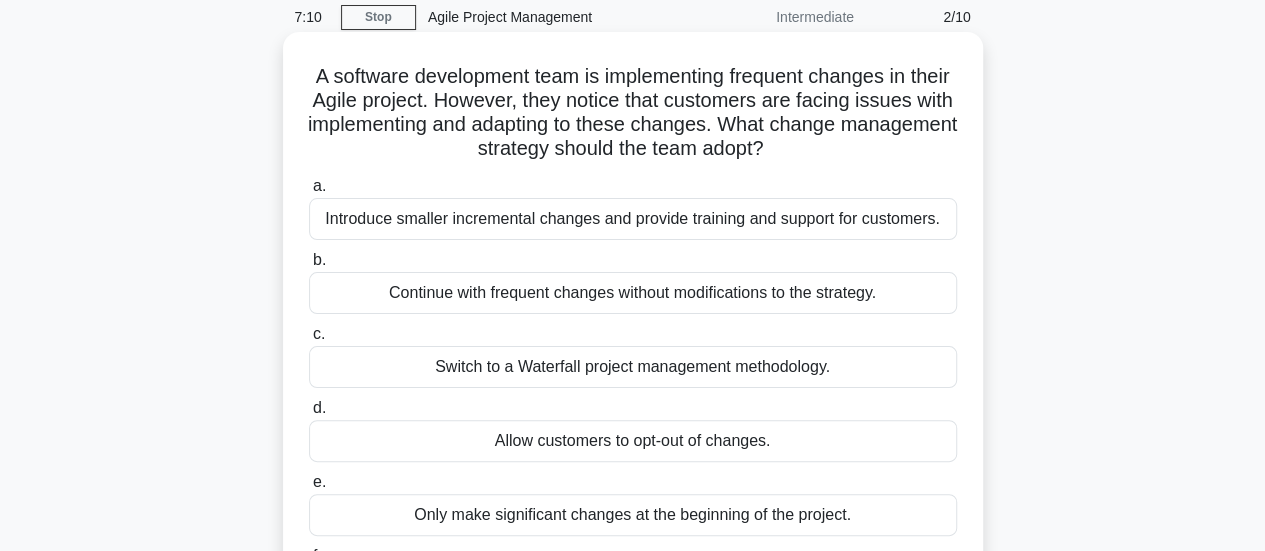 scroll, scrollTop: 71, scrollLeft: 0, axis: vertical 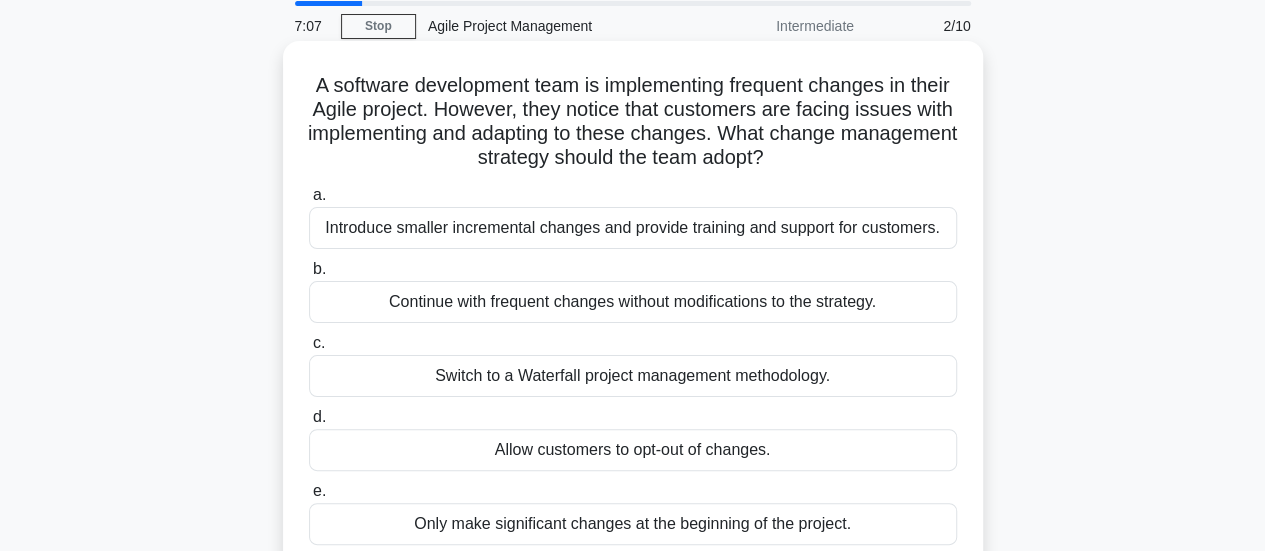 click on "Introduce smaller incremental changes and provide training and support for customers." at bounding box center (633, 228) 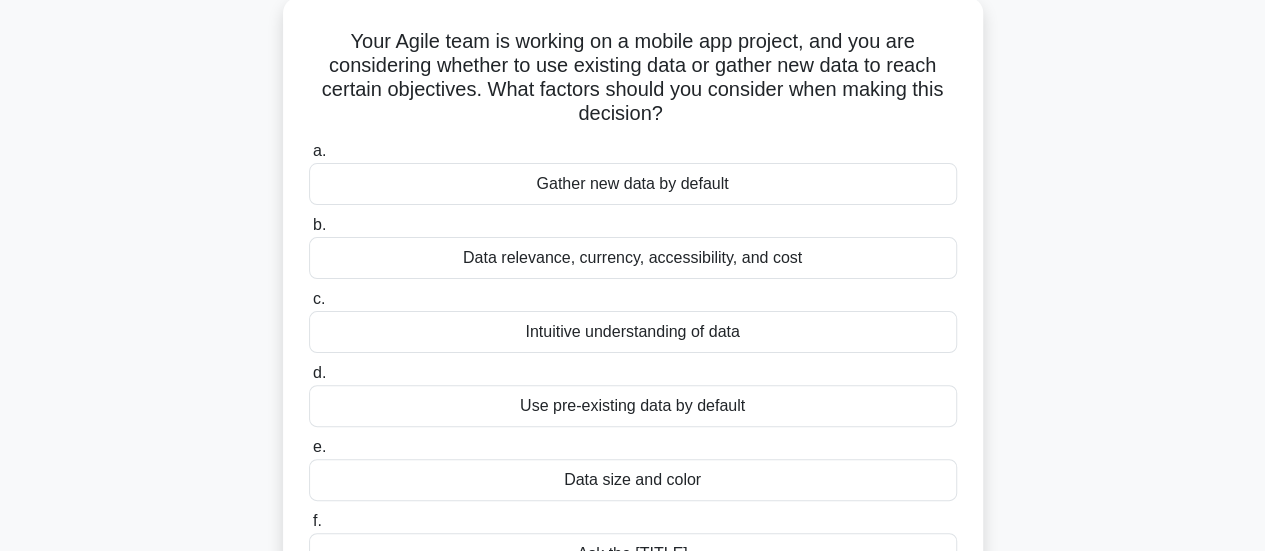 scroll, scrollTop: 114, scrollLeft: 0, axis: vertical 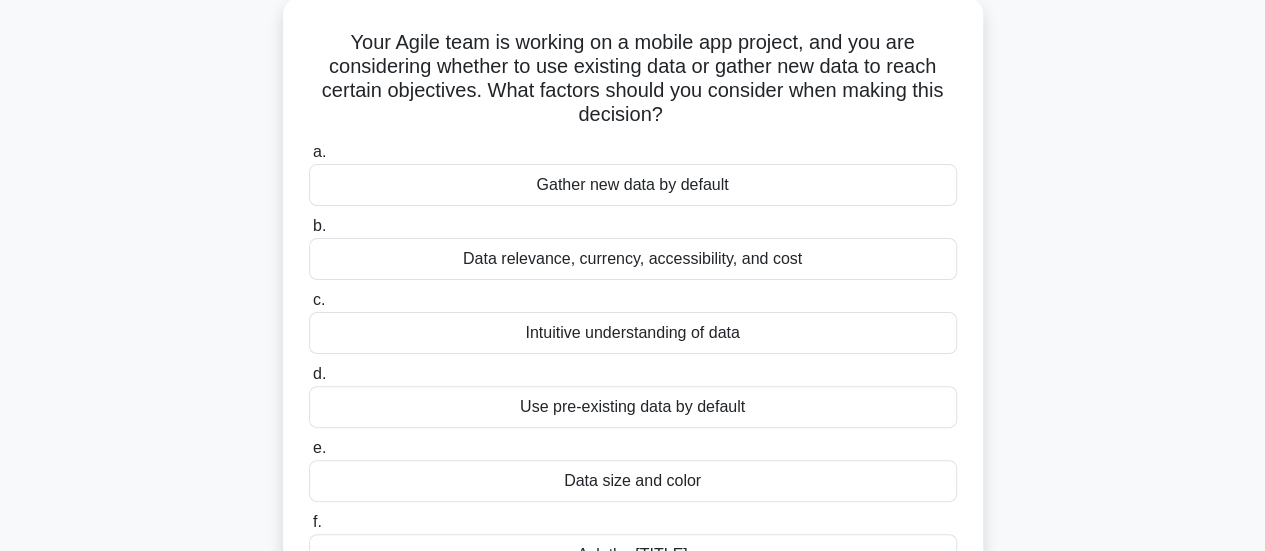 click on "Data relevance, currency, accessibility, and cost" at bounding box center (633, 259) 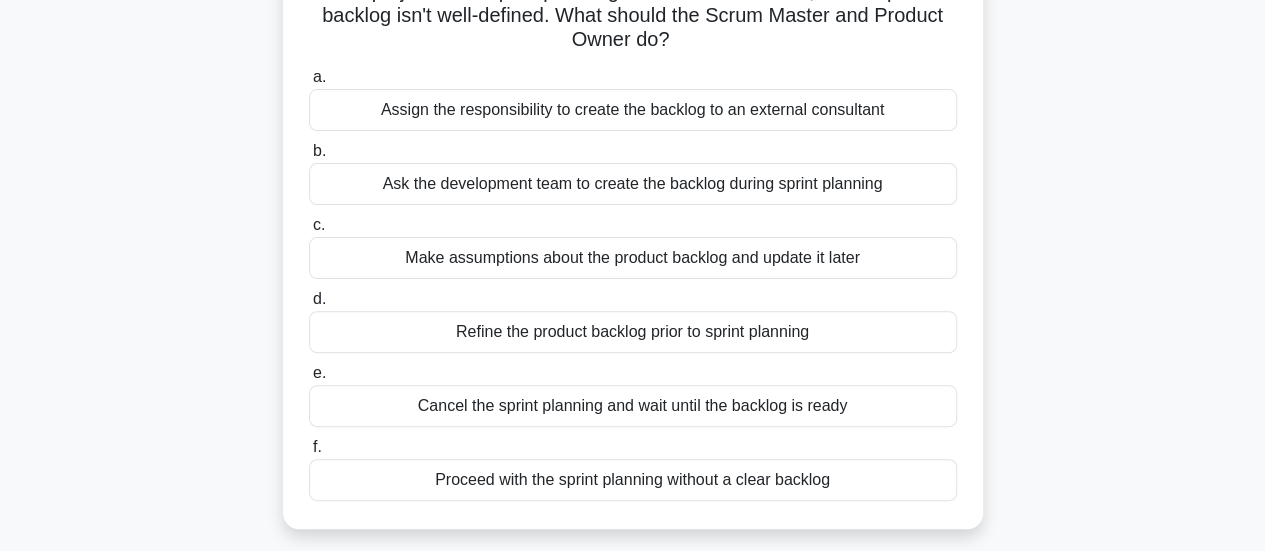 scroll, scrollTop: 166, scrollLeft: 0, axis: vertical 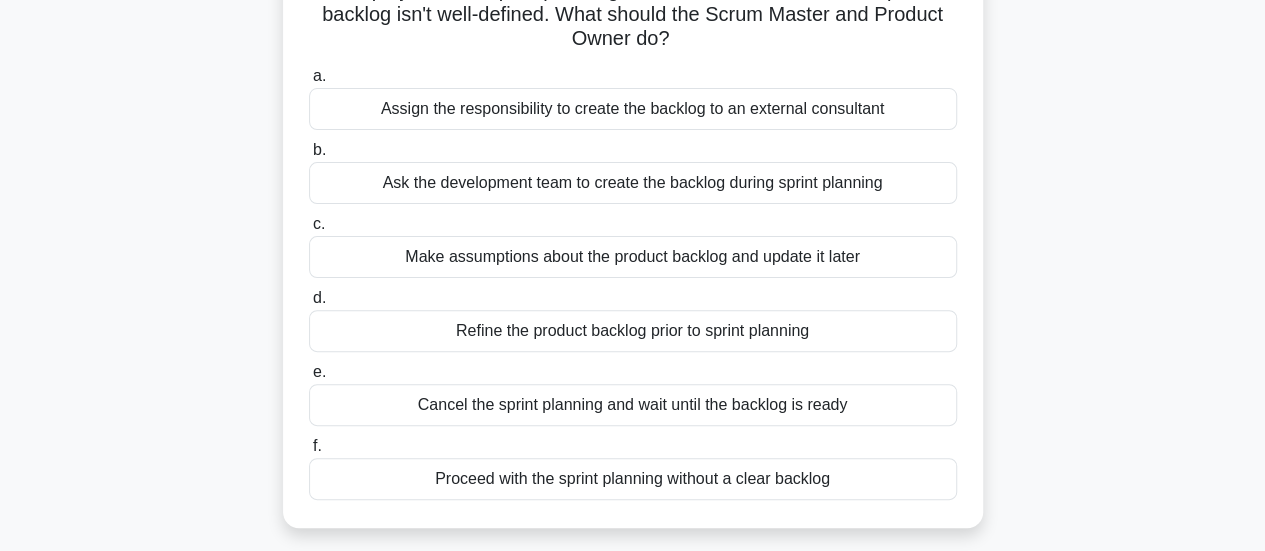 click on "Cancel the sprint planning and wait until the backlog is ready" at bounding box center (633, 405) 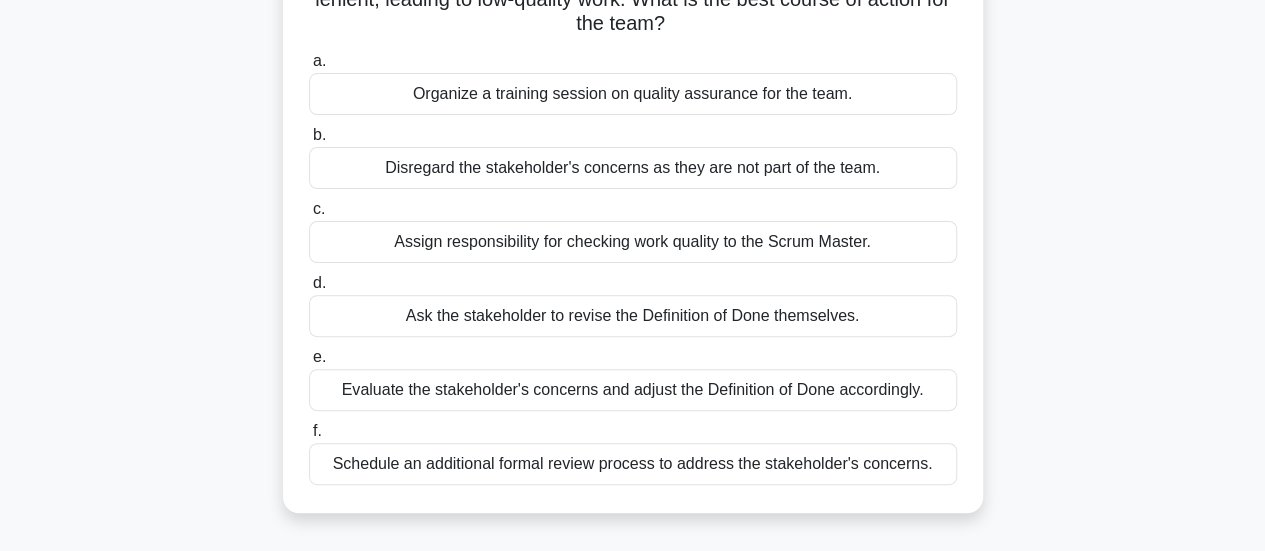 scroll, scrollTop: 188, scrollLeft: 0, axis: vertical 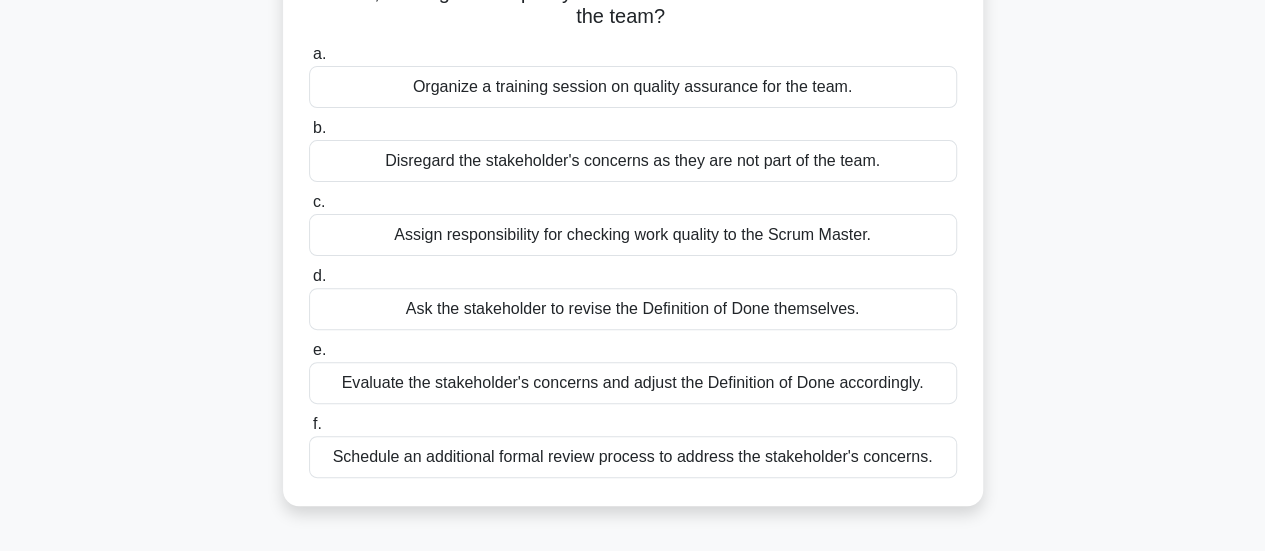 click on "Schedule an additional formal review process to address the stakeholder's concerns." at bounding box center [633, 457] 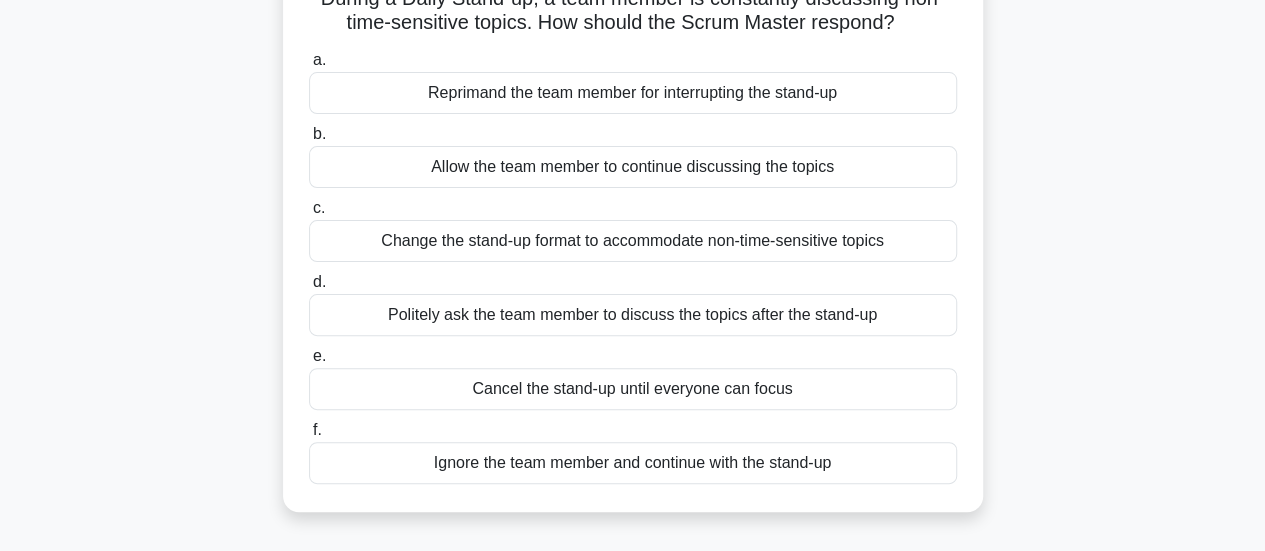 scroll, scrollTop: 164, scrollLeft: 0, axis: vertical 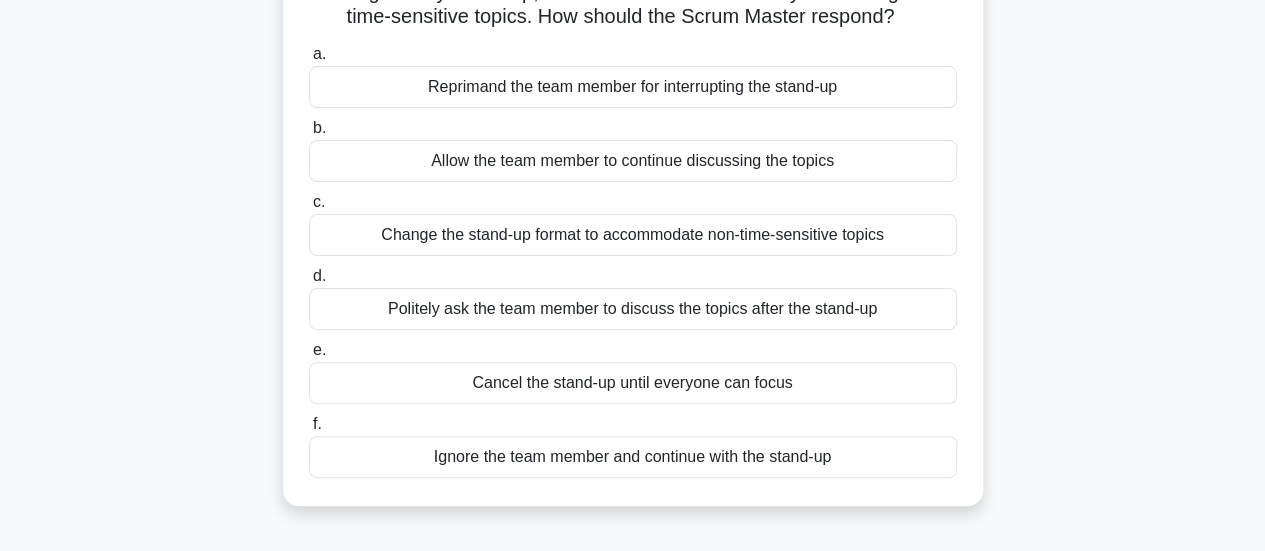 click on "Politely ask the team member to discuss the topics after the stand-up" at bounding box center [633, 309] 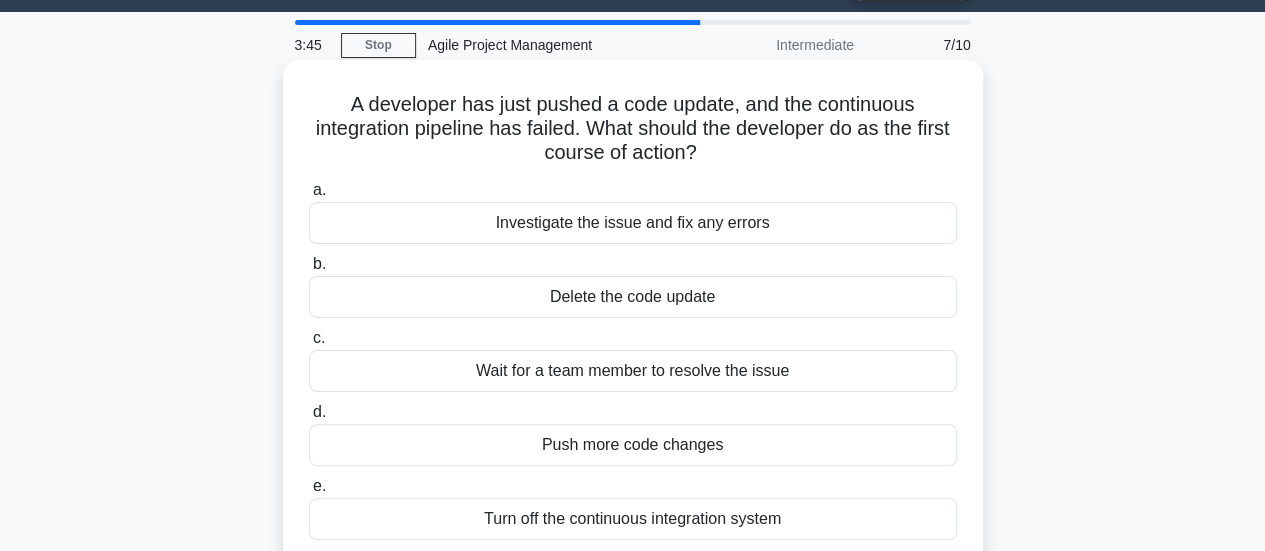 scroll, scrollTop: 17, scrollLeft: 0, axis: vertical 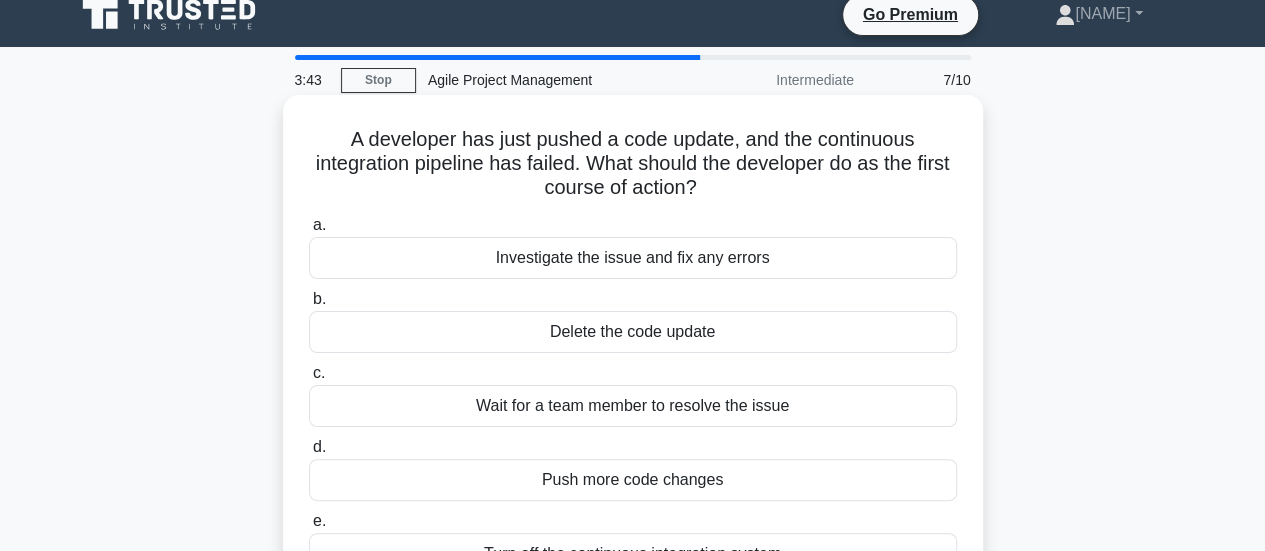 click on "Investigate the issue and fix any errors" at bounding box center [633, 258] 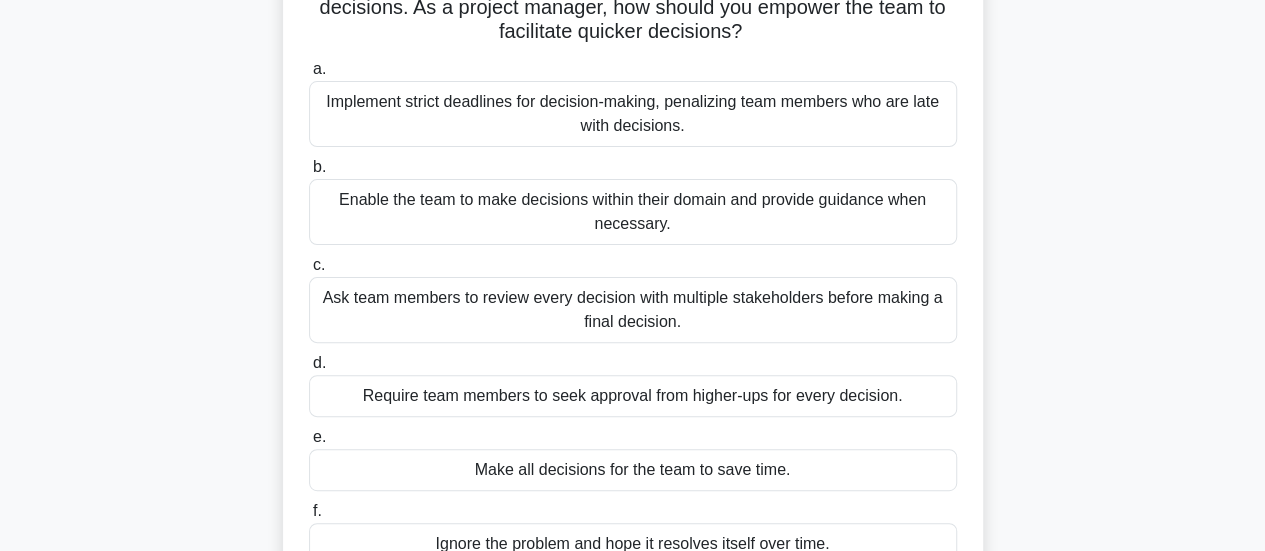 scroll, scrollTop: 177, scrollLeft: 0, axis: vertical 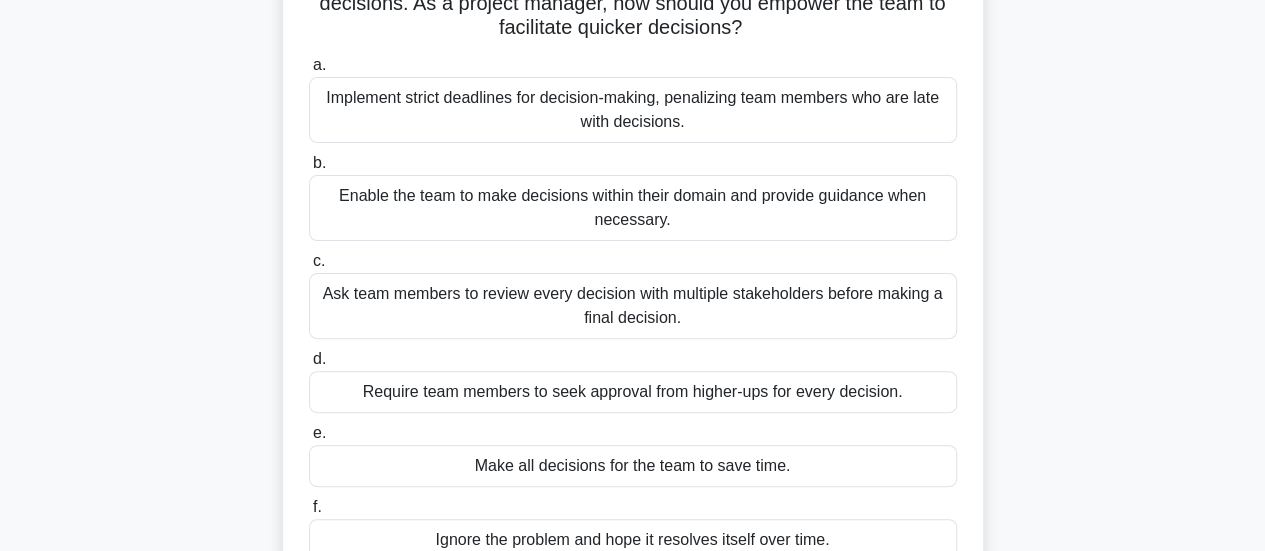 click on "Enable the team to make decisions within their domain and provide guidance when necessary." at bounding box center (633, 208) 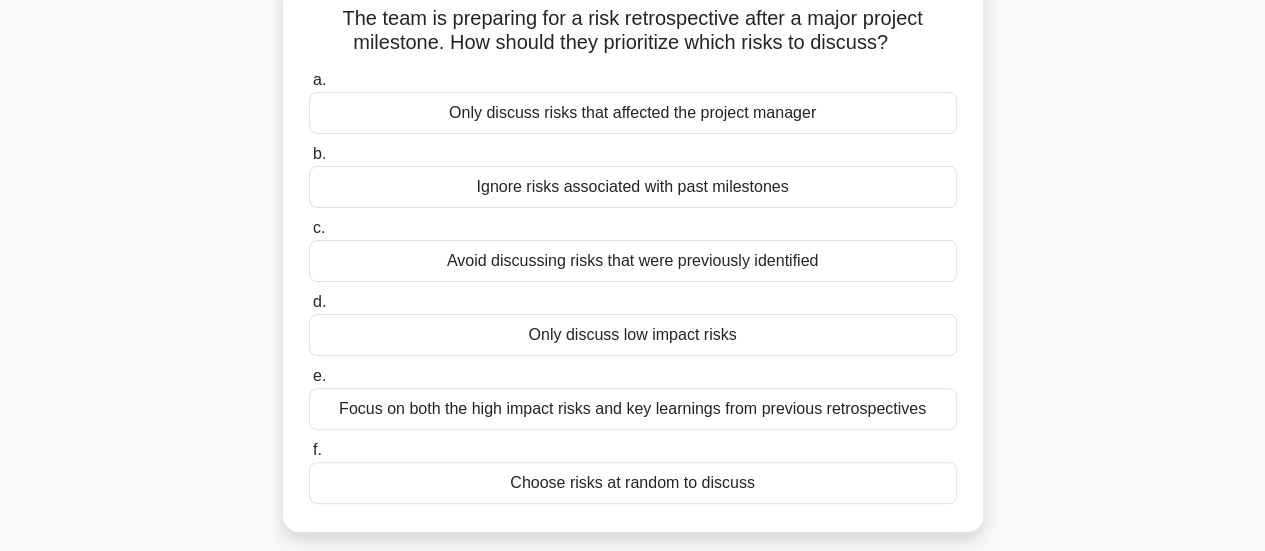 scroll, scrollTop: 137, scrollLeft: 0, axis: vertical 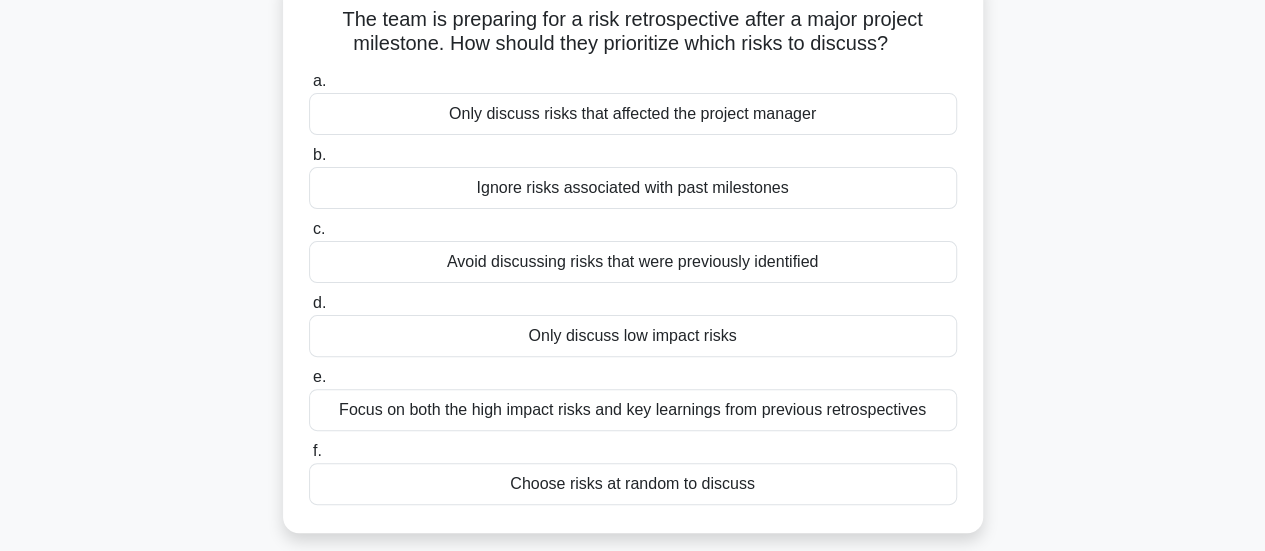 click on "Focus on both the high impact risks and key learnings from previous retrospectives" at bounding box center [633, 410] 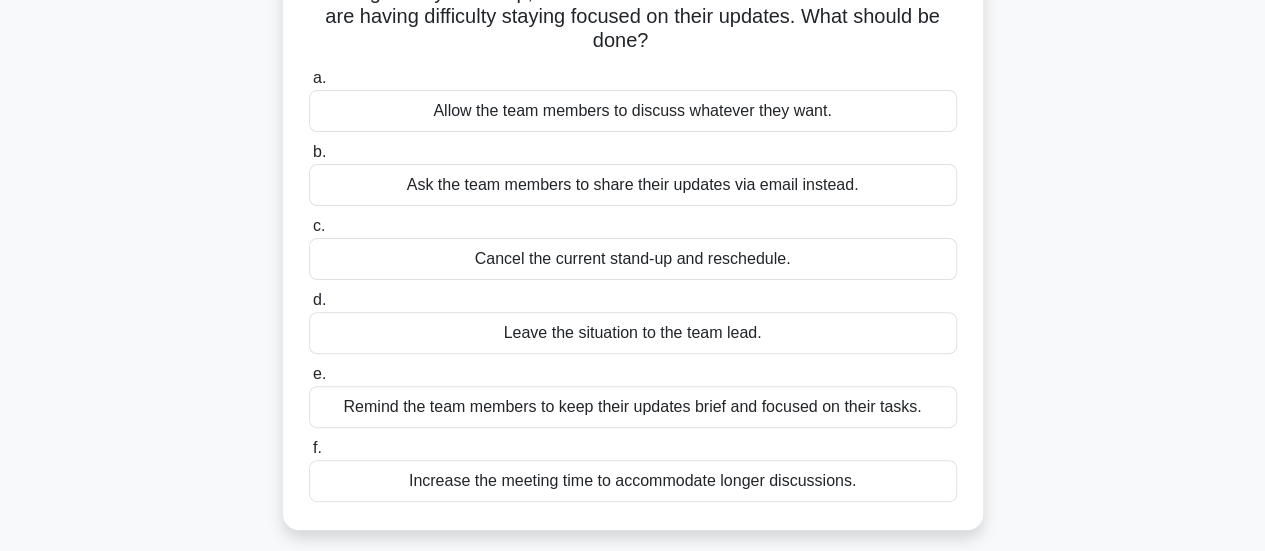 scroll, scrollTop: 188, scrollLeft: 0, axis: vertical 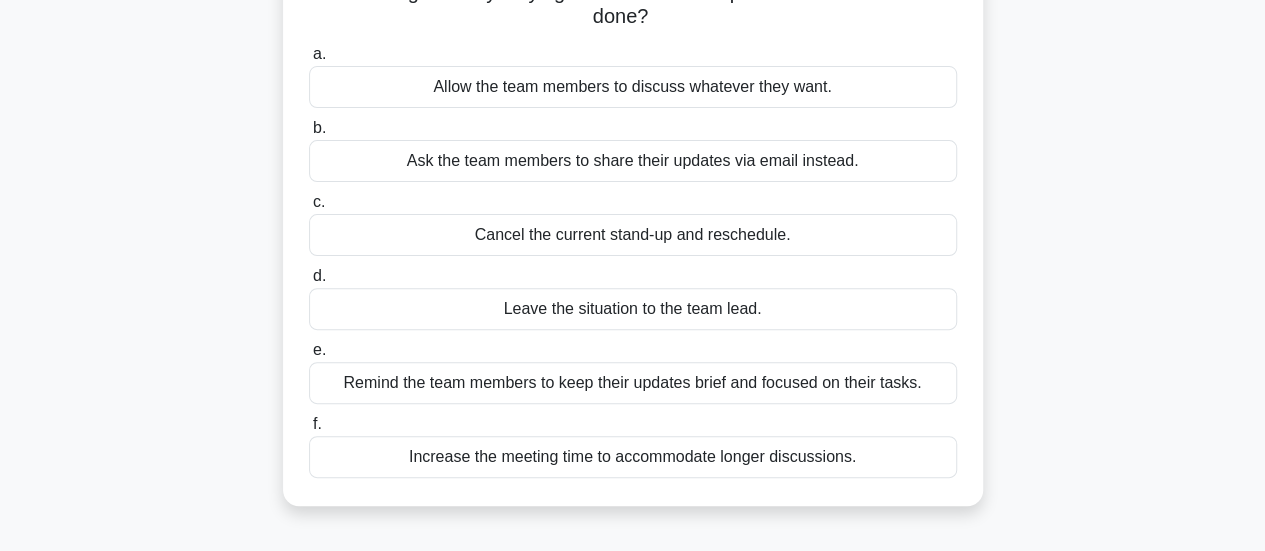click on "Remind the team members to keep their updates brief and focused on their tasks." at bounding box center (633, 383) 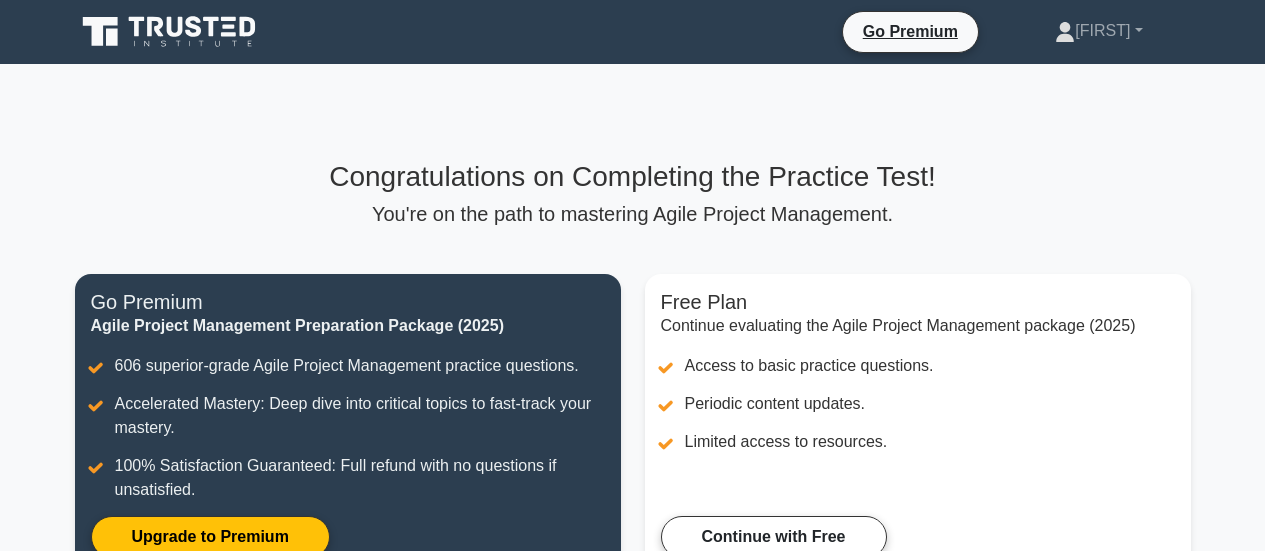 scroll, scrollTop: 0, scrollLeft: 0, axis: both 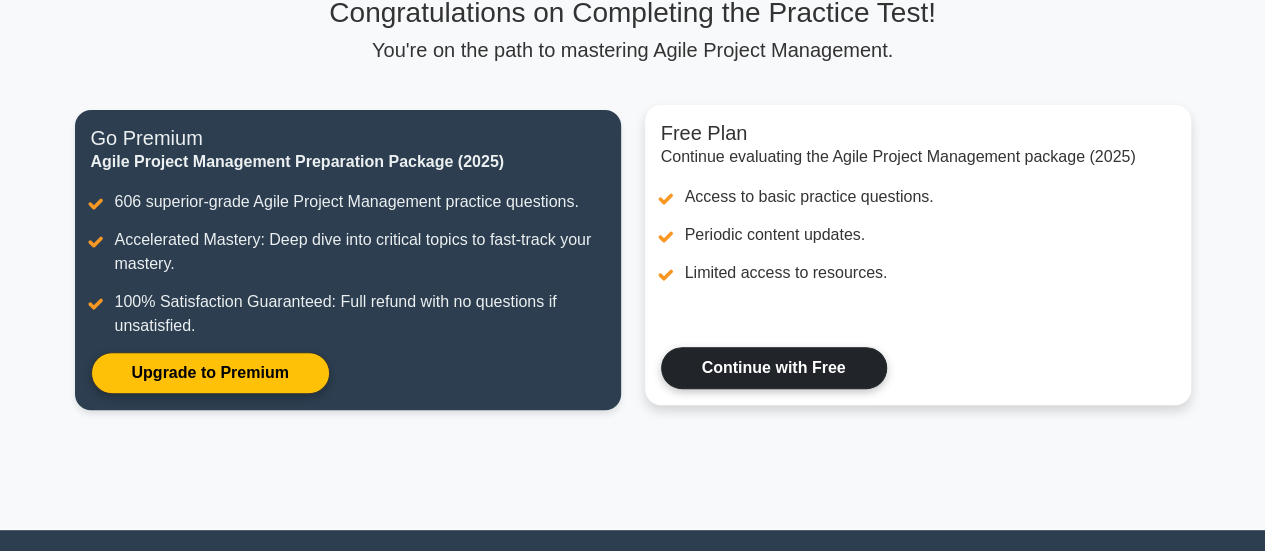 click on "Continue with Free" at bounding box center (774, 368) 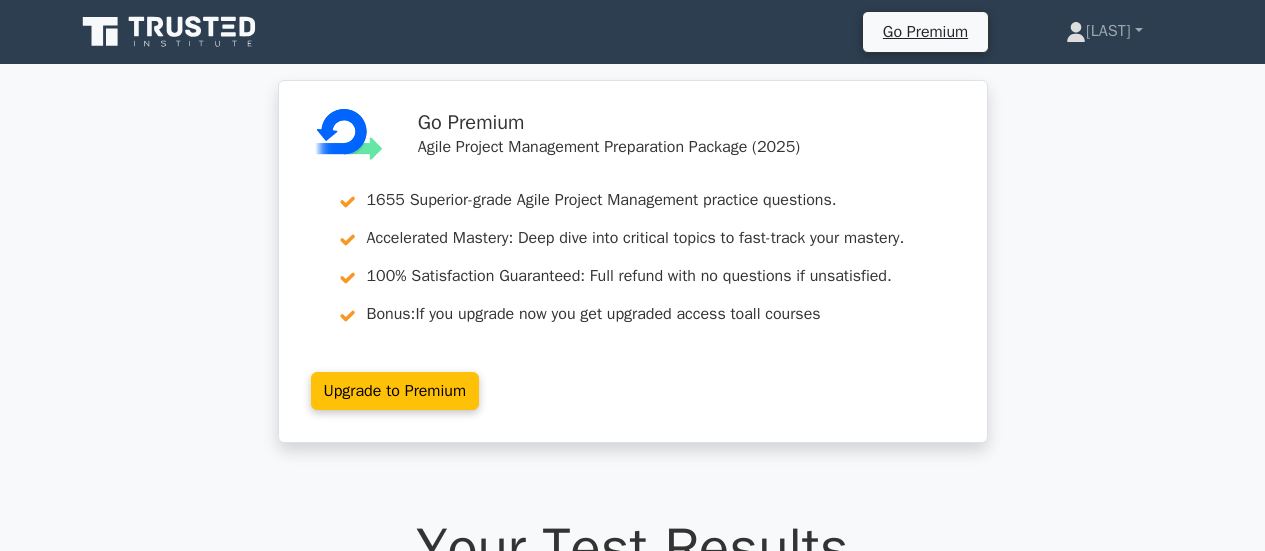 scroll, scrollTop: 0, scrollLeft: 0, axis: both 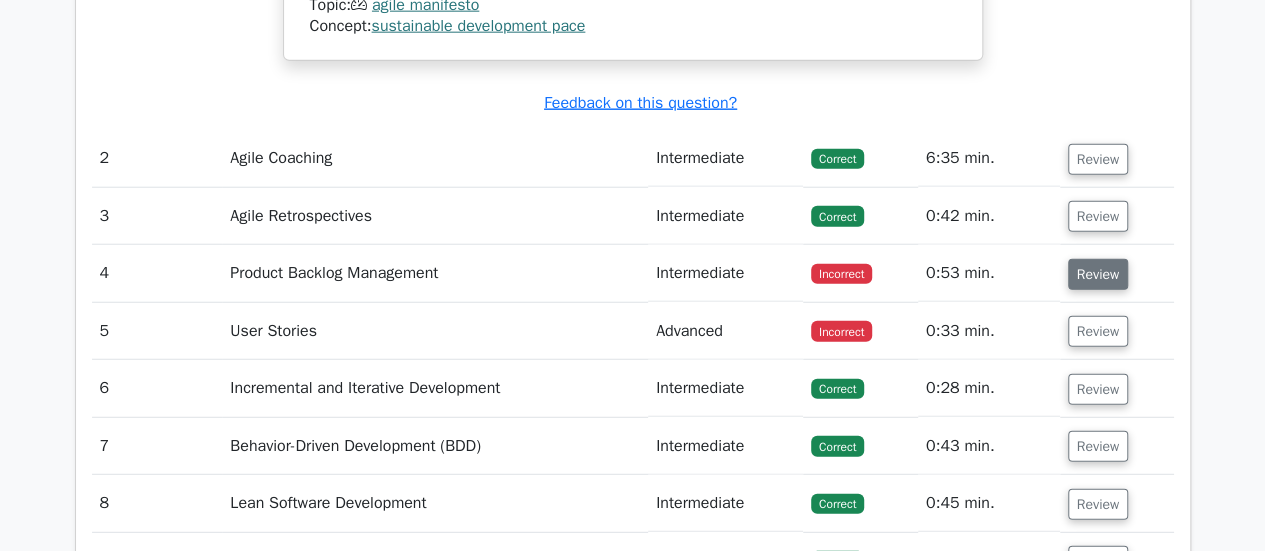 click on "Review" at bounding box center [1098, 274] 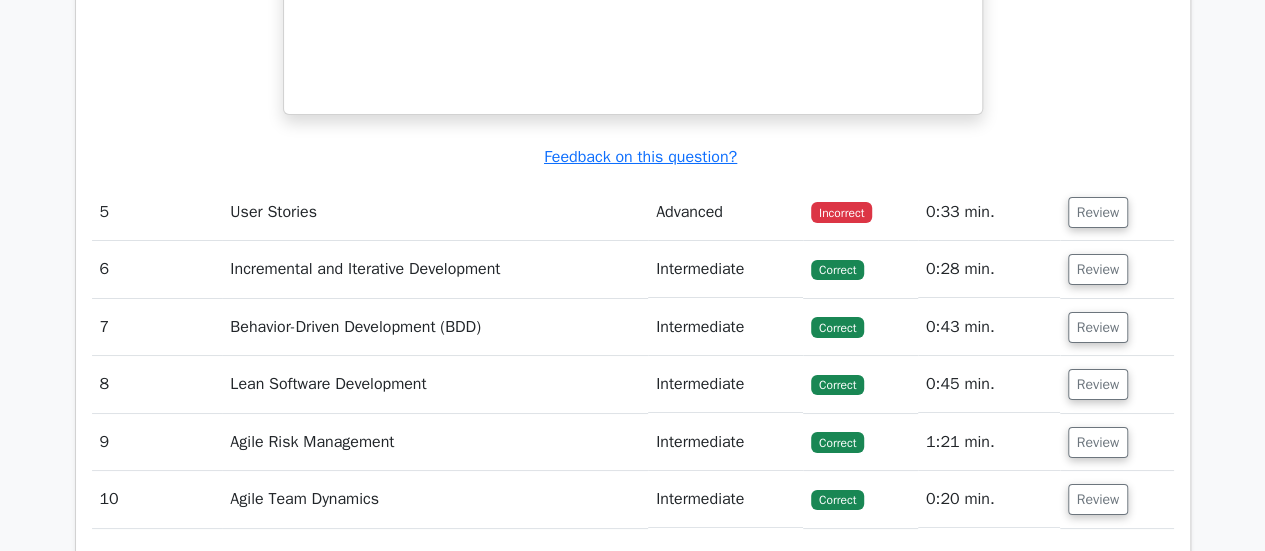 scroll, scrollTop: 3663, scrollLeft: 0, axis: vertical 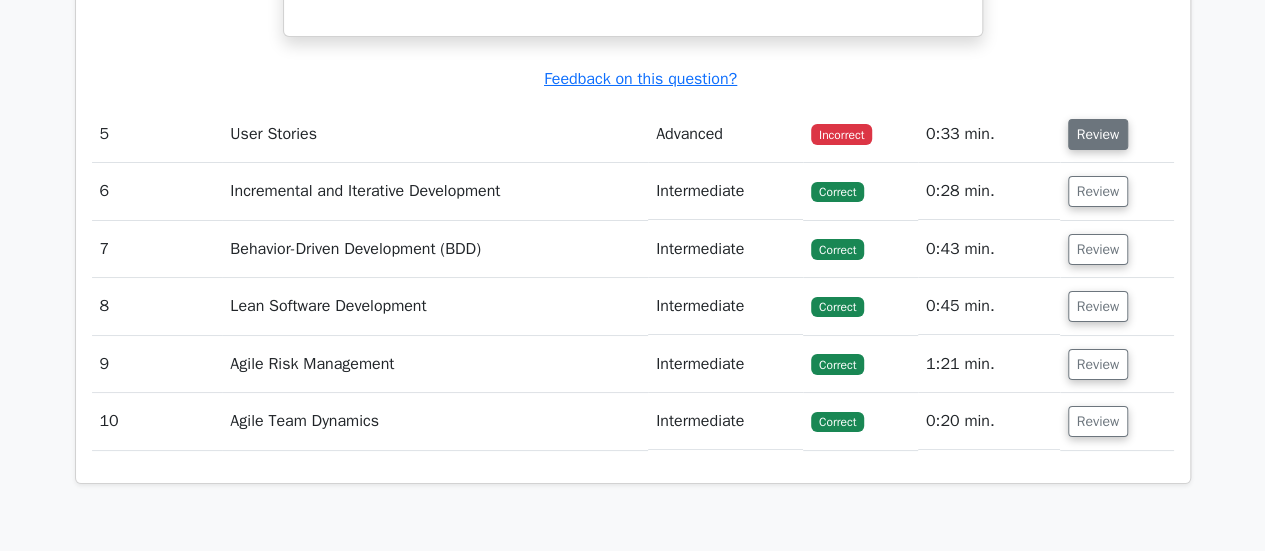 click on "Review" at bounding box center [1098, 134] 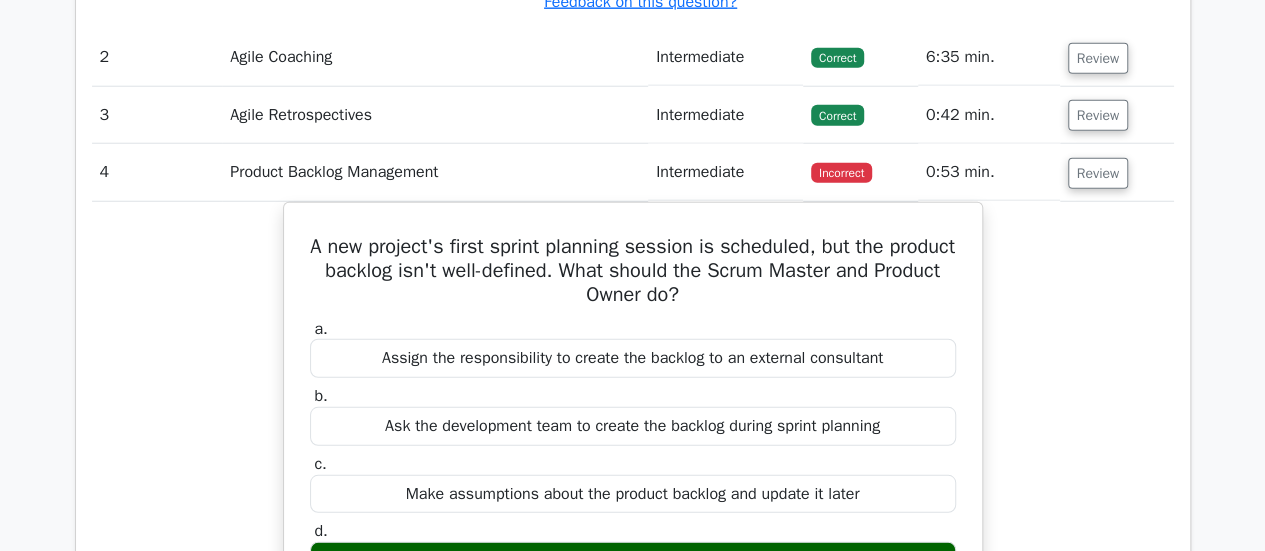 scroll, scrollTop: 2600, scrollLeft: 0, axis: vertical 